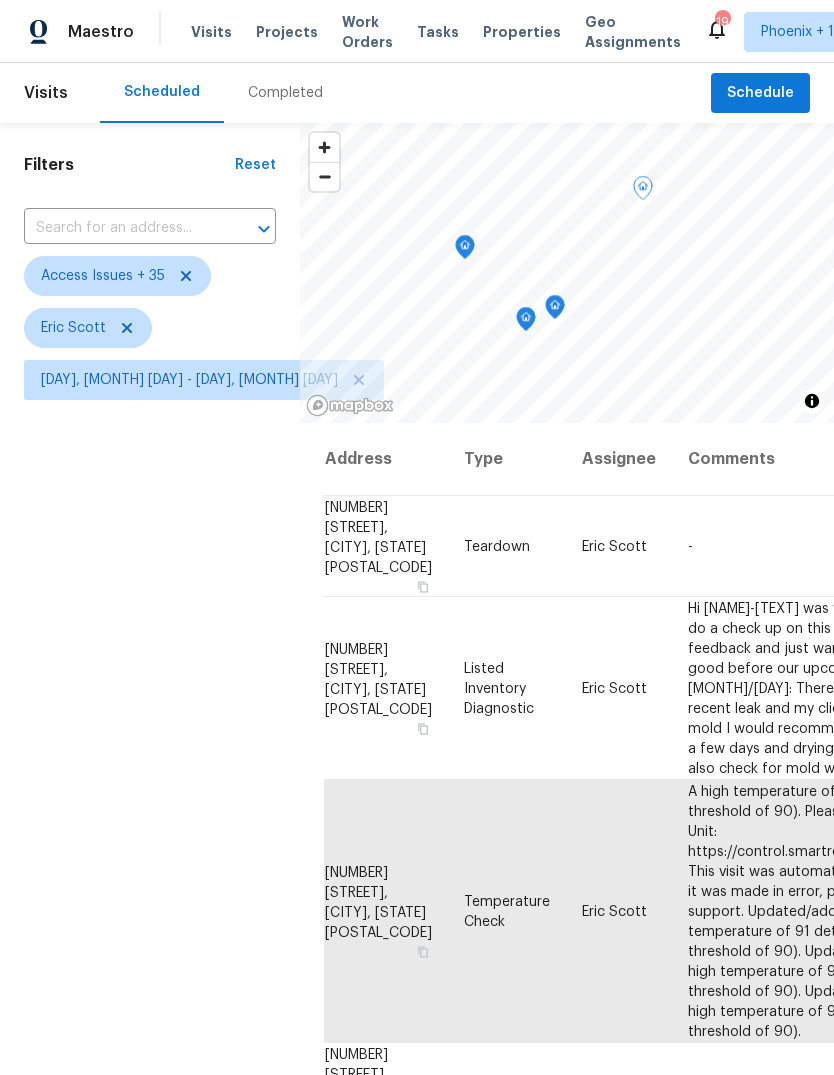 scroll, scrollTop: 0, scrollLeft: 0, axis: both 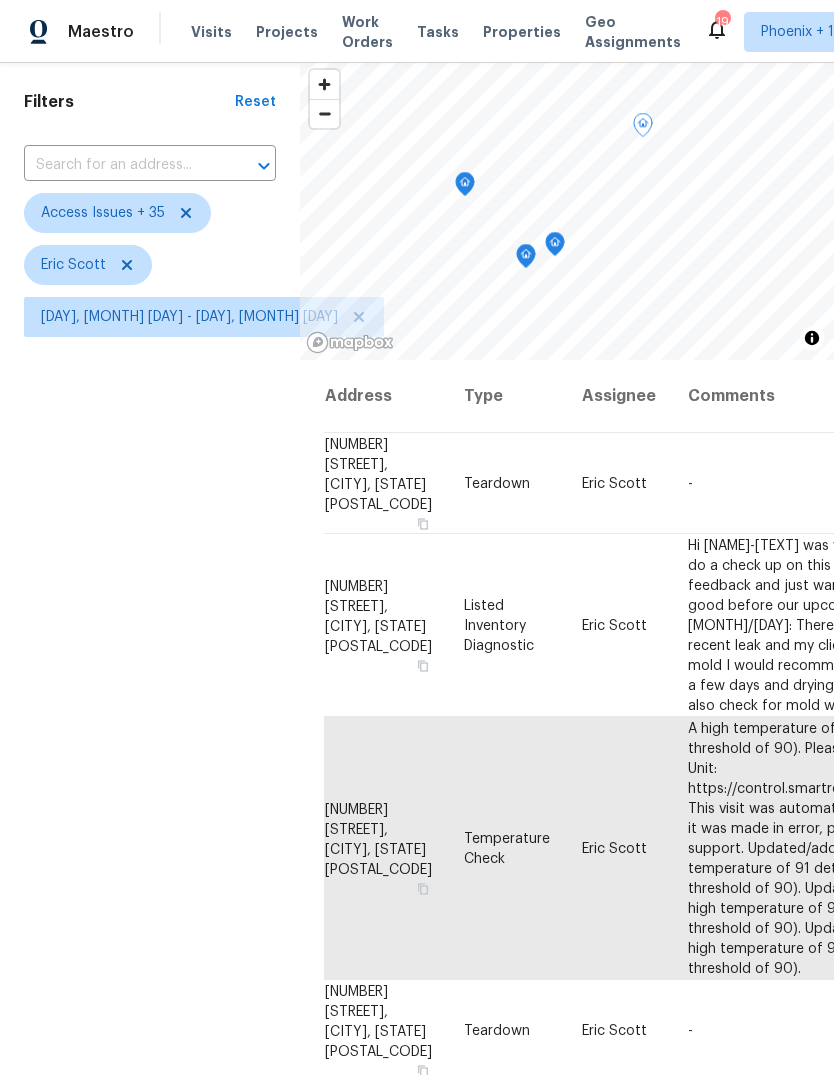 click 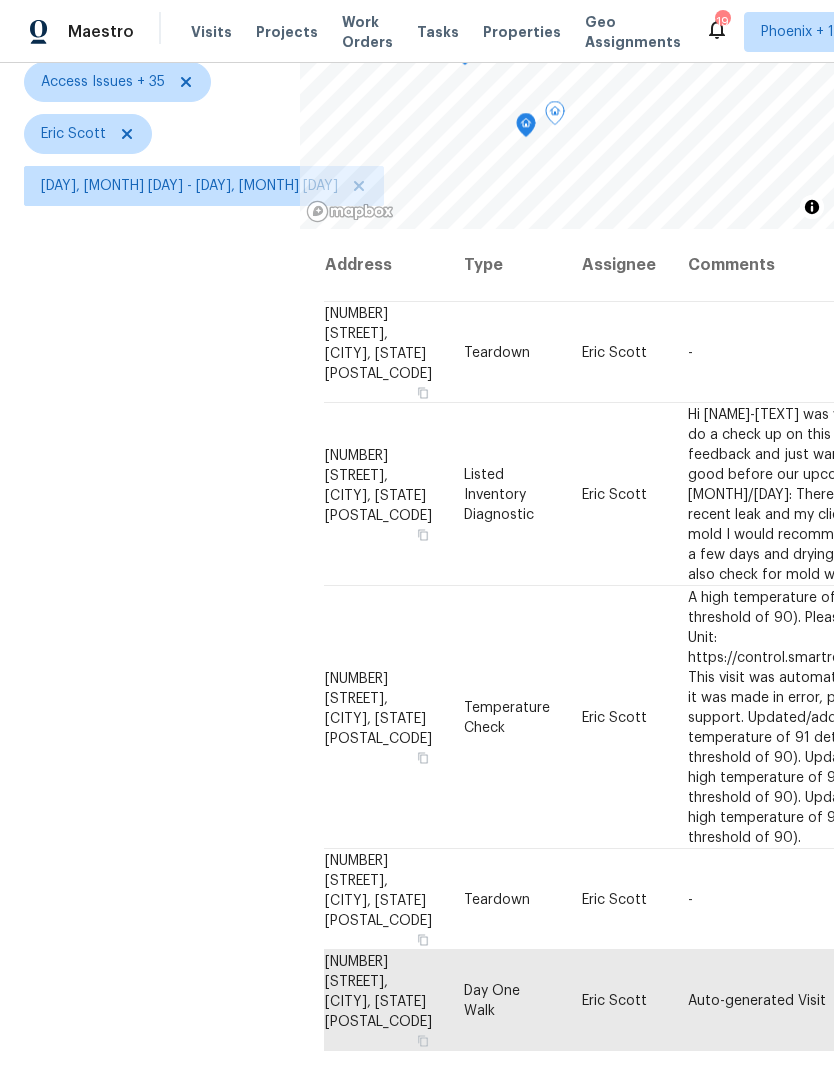scroll, scrollTop: 193, scrollLeft: 0, axis: vertical 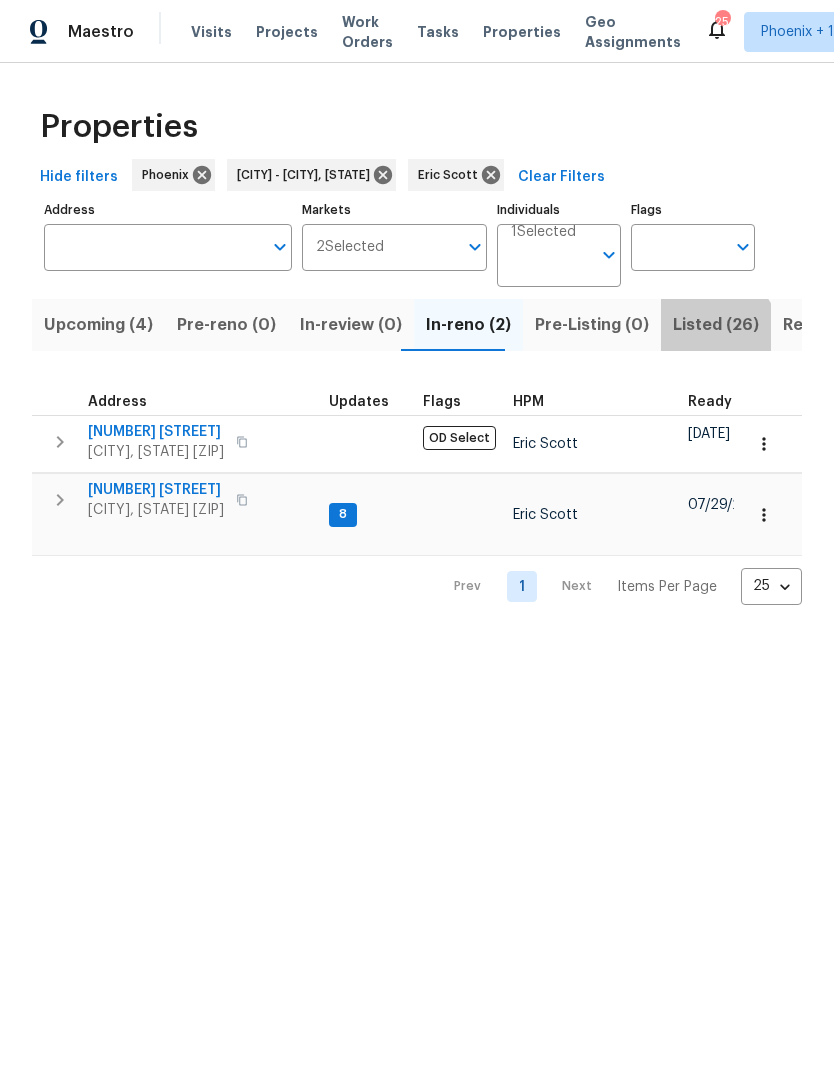click on "Listed (26)" at bounding box center [716, 325] 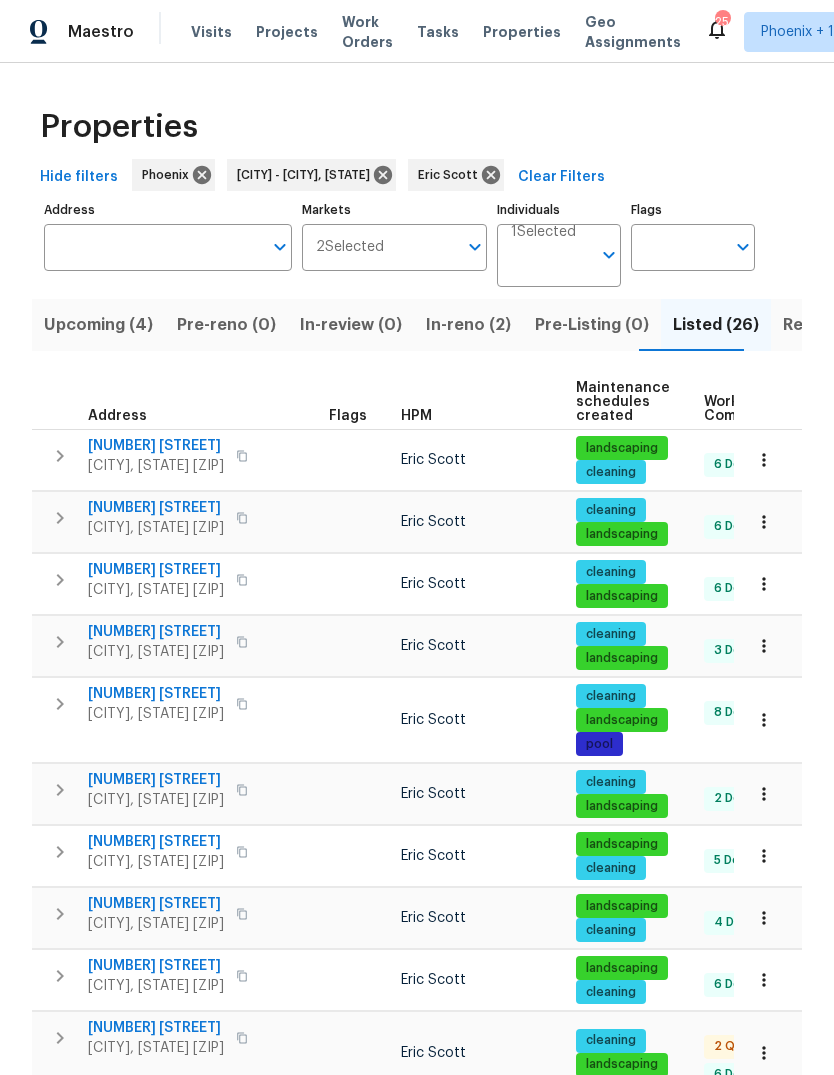 click on "4127 W Acorn Valley Trl New River, AZ 85087" at bounding box center (176, 852) 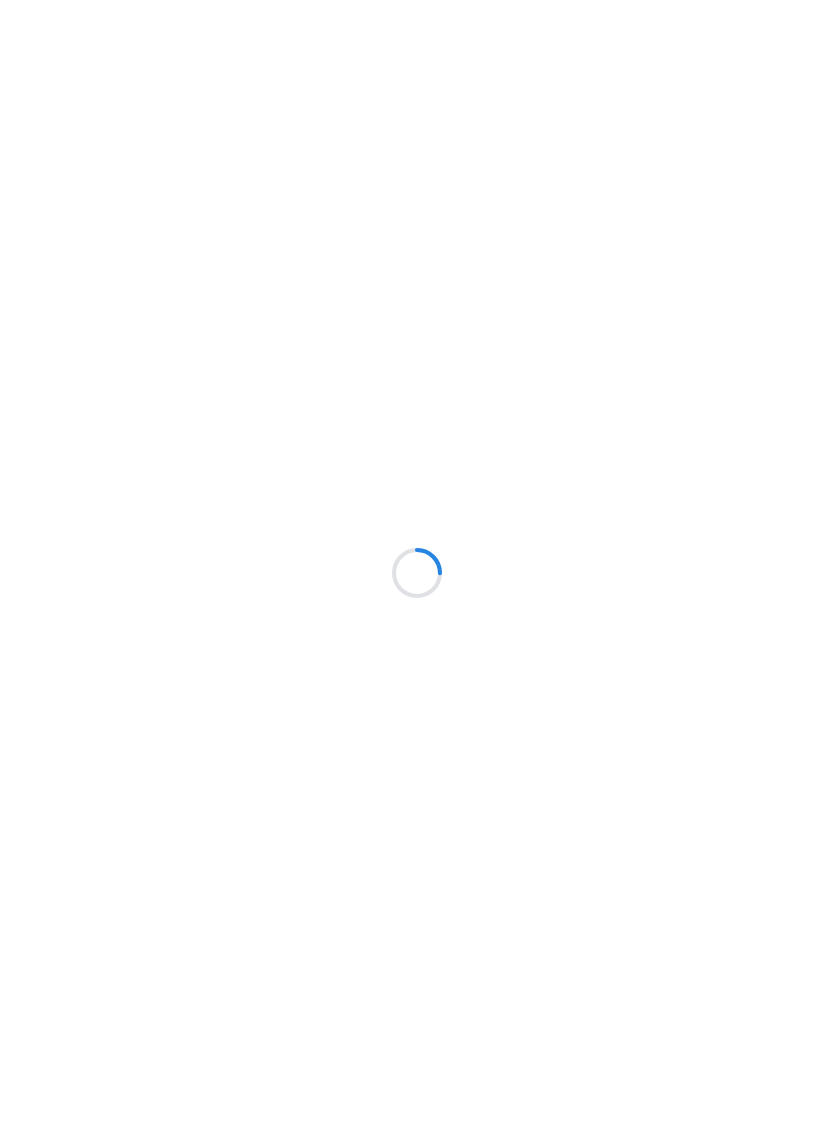 scroll, scrollTop: 0, scrollLeft: 0, axis: both 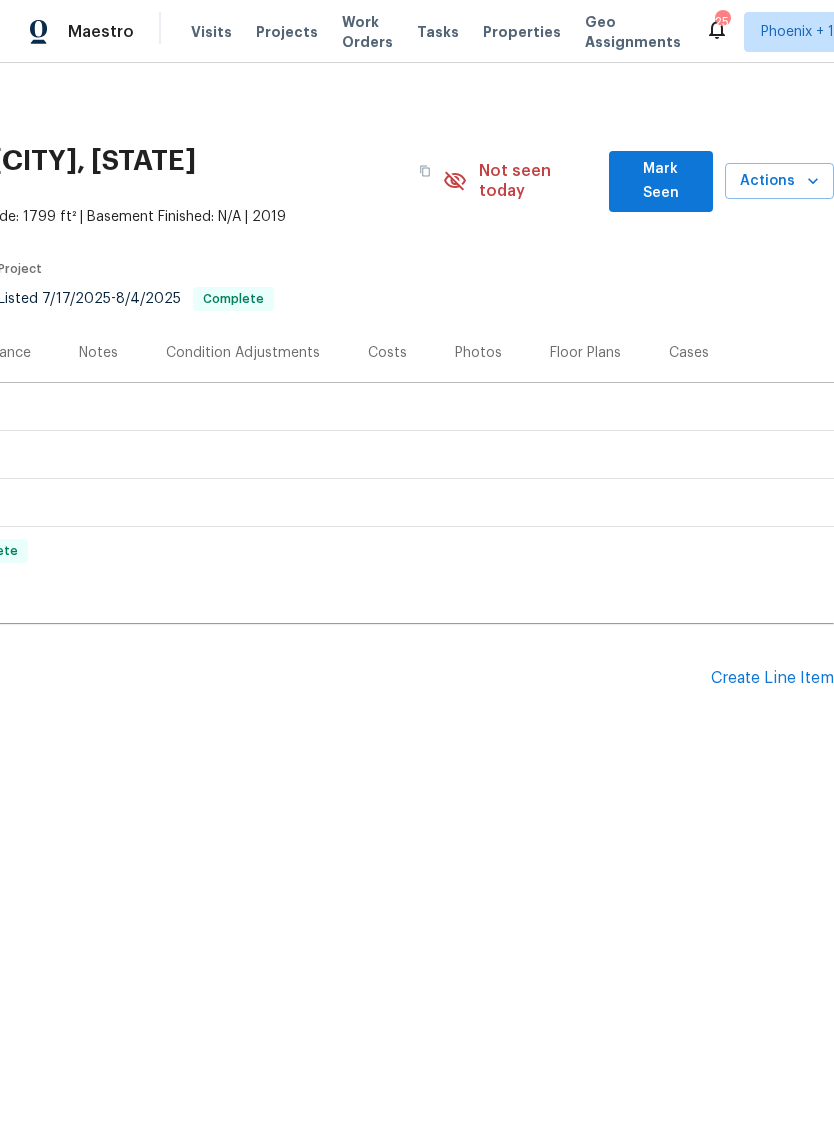 click on "Create Line Item" at bounding box center (772, 678) 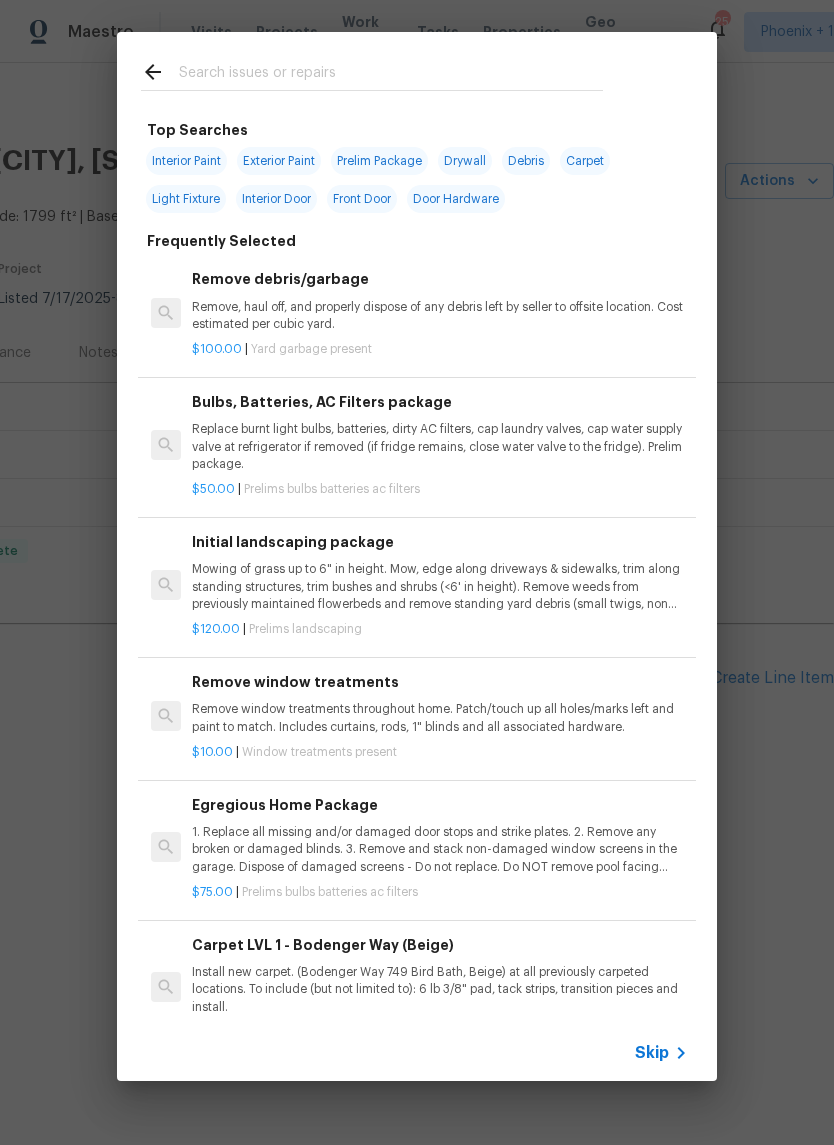 click at bounding box center [391, 75] 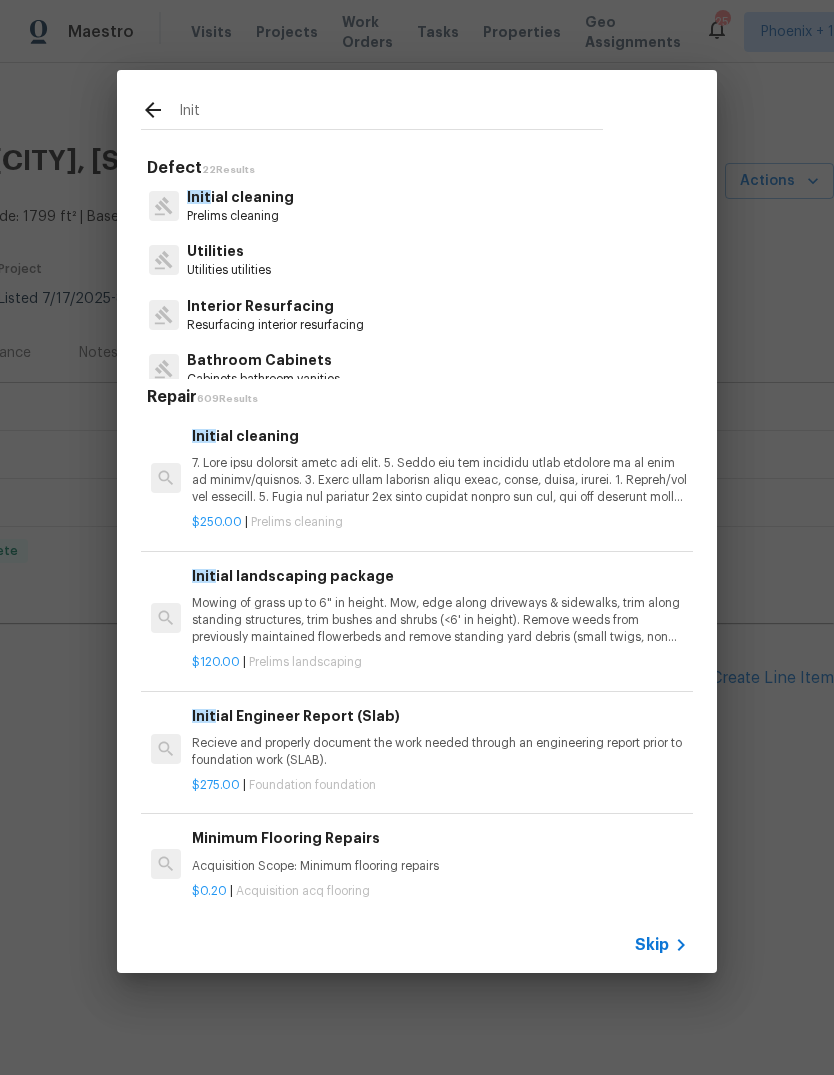 type on "Init" 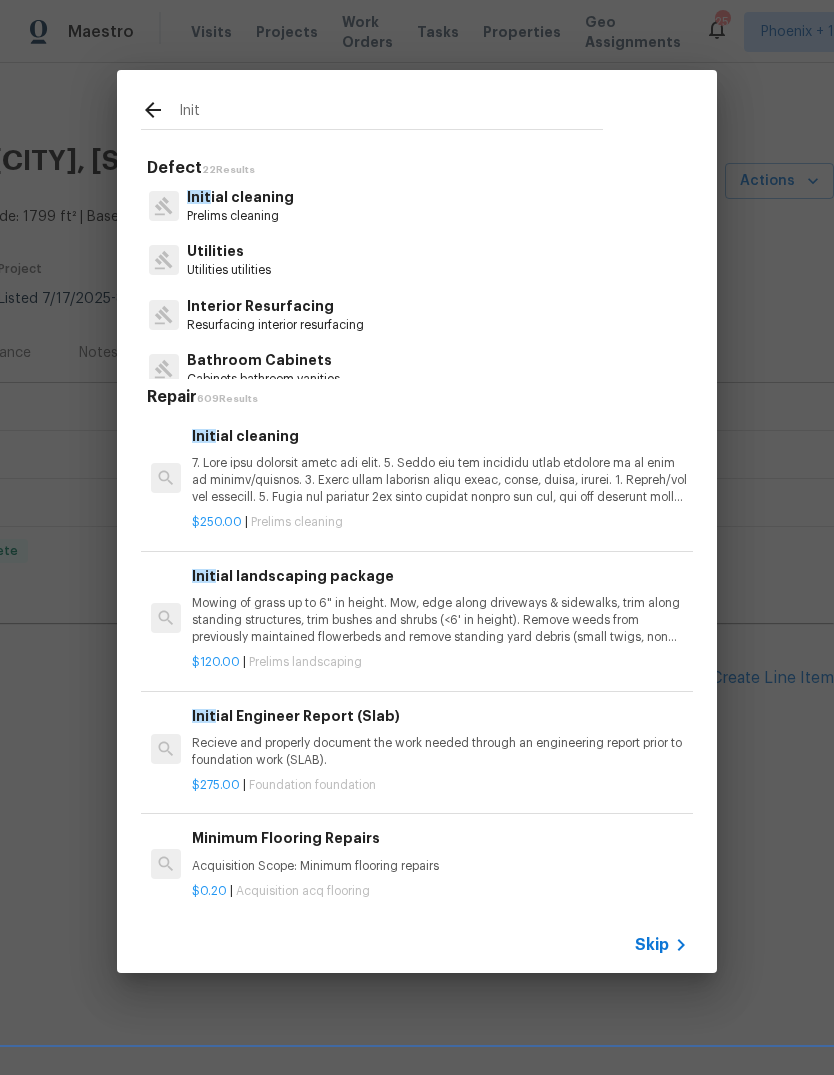click on "Init ial cleaning Prelims cleaning" at bounding box center [417, 206] 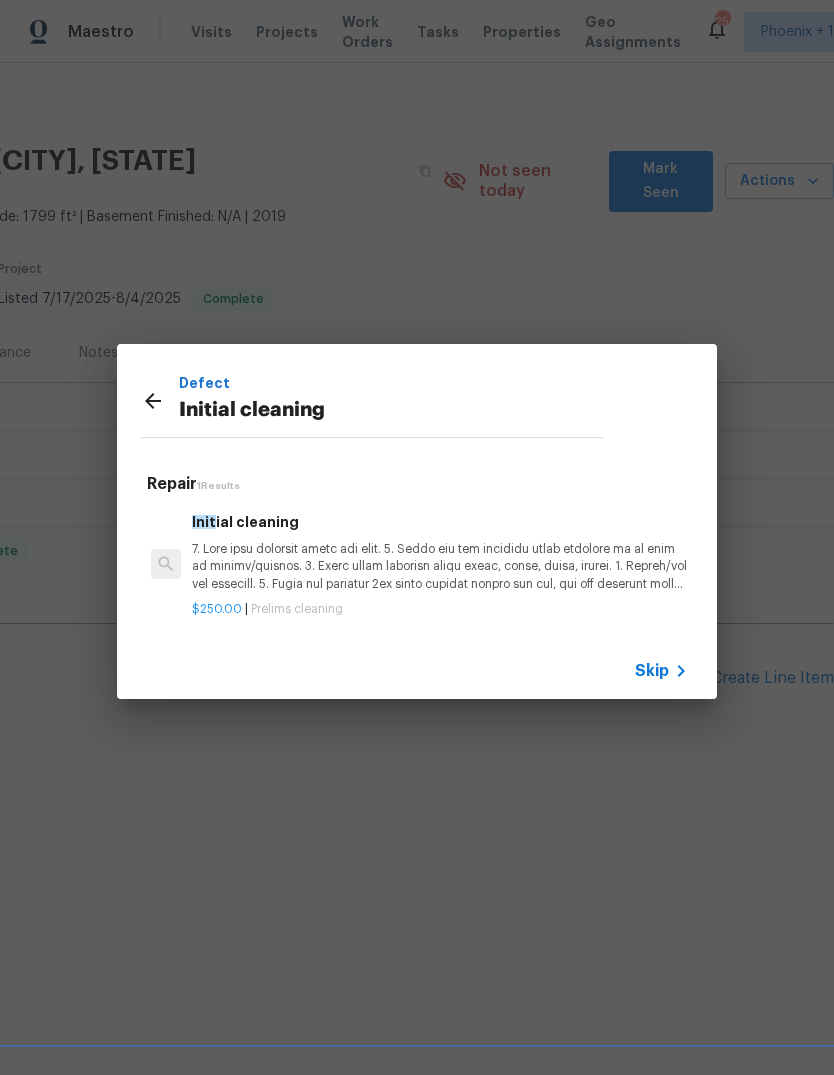 click at bounding box center (440, 566) 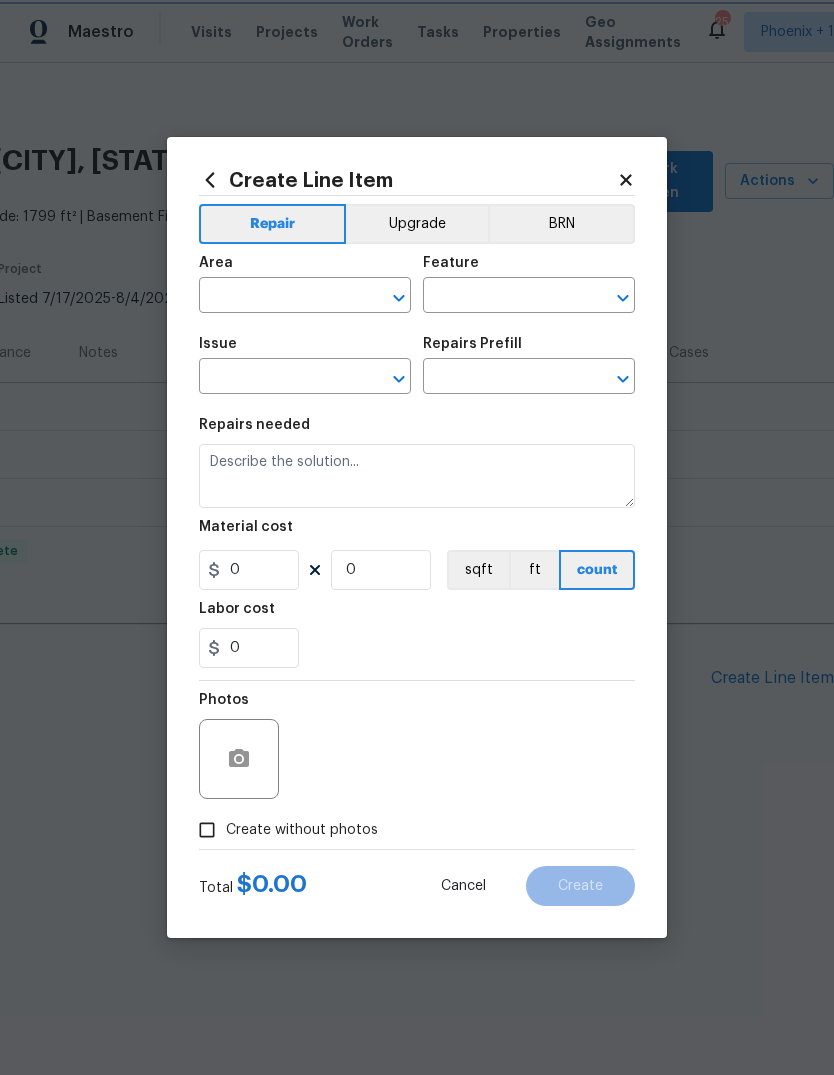 type on "Home Readiness Packages" 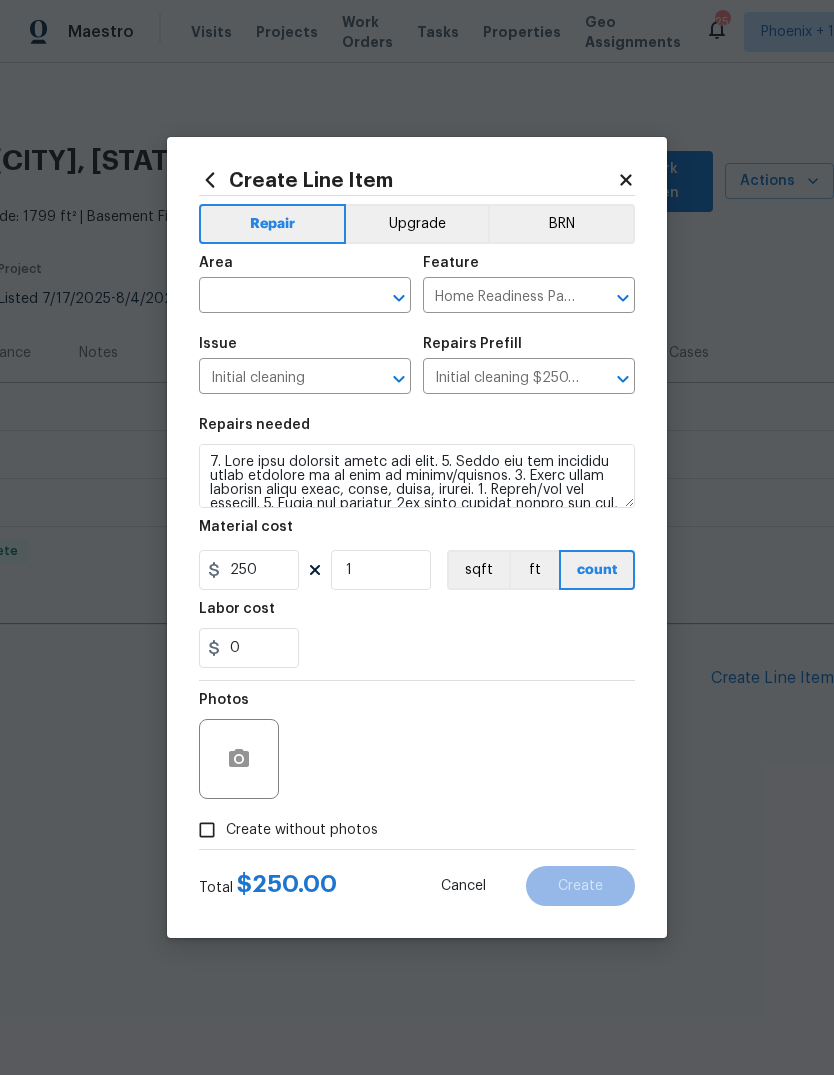 click at bounding box center [277, 297] 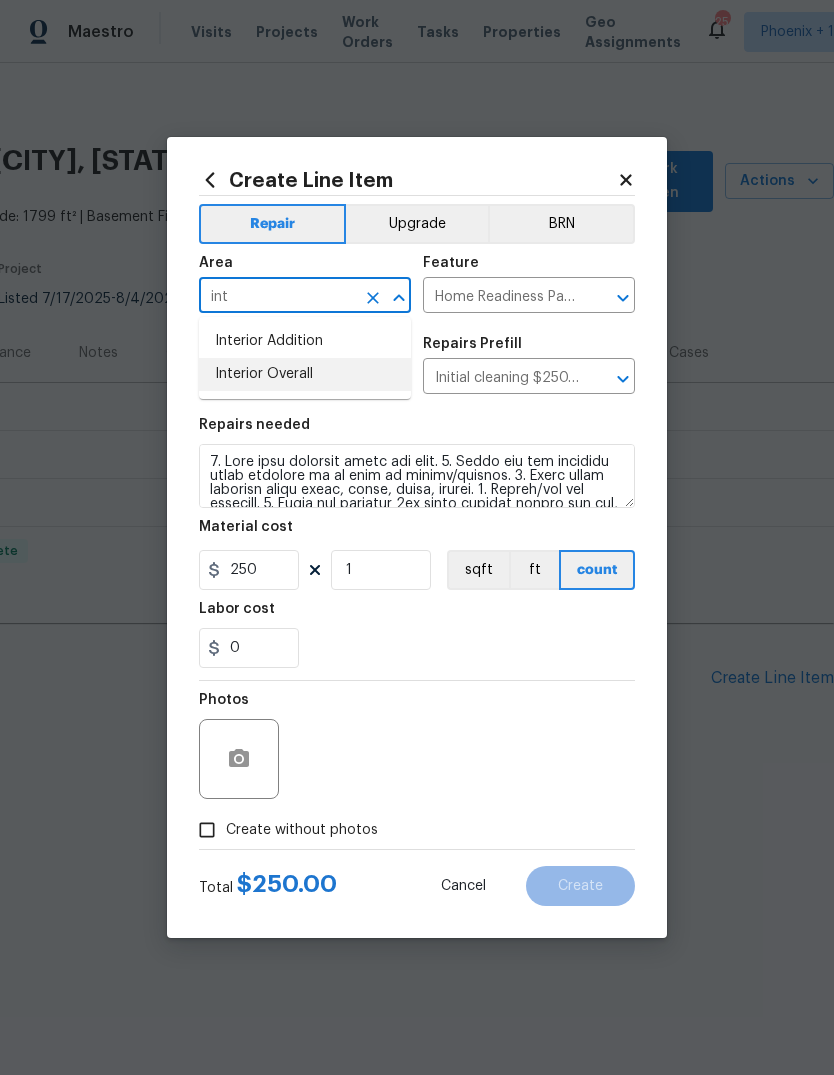 click on "Interior Overall" at bounding box center (305, 374) 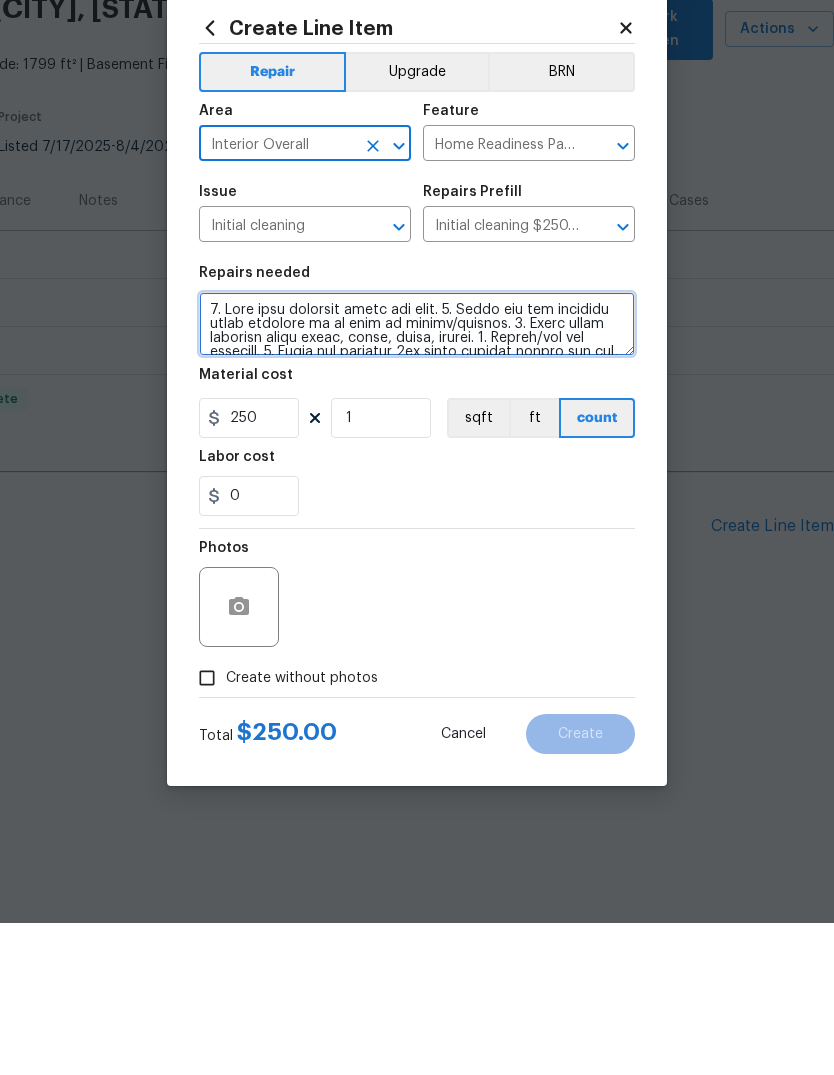 click at bounding box center (417, 476) 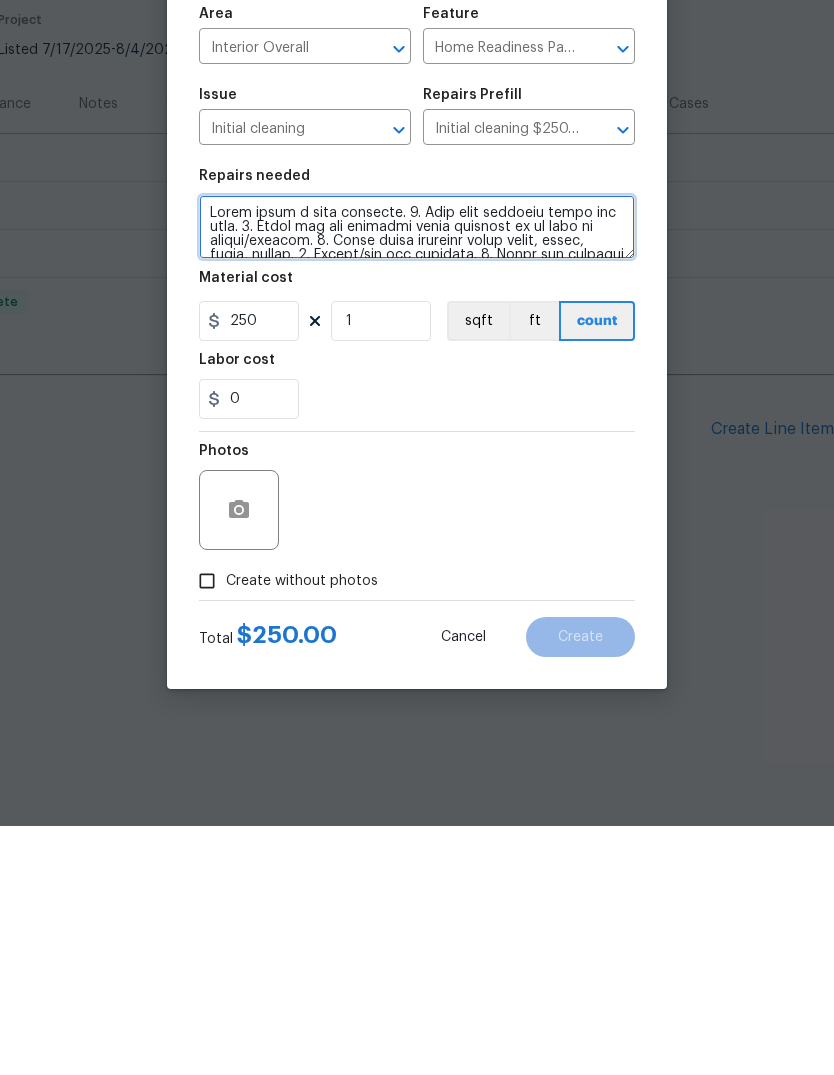 type on "House needs a deep cleaning. 1. Wipe down exterior doors and trim. 2. Clean out all exterior light fixtures to be free of debris/cobwebs. 3. Broom clean exterior front entry, porch, patio, garage. 4. Vacuum/mop all flooring. 5. Clean all exterior 1st floor windows inside and out, and the interior side of all above grade windows. Clean all tracks/frames. 6. Clean all air vent grills. 7. Clean all interior window, base, sill and trim. 8. Clean all switch/outlet plates and remove any paint. 9. Clean all light fixtures and ceiling fans. 10. Clean all doors, frames and trim. 11. Clean kitchen and laundry appliances - inside-outside and underneath. 12. Clean cabinetry inside and outside and top including drawers. 13. Clean counters, sinks, plumbing fixtures, toilets seat to remain down. 14. Clean showers, tubs, surrounds, wall tile free of grime and soap scum. 15. Clean window coverings if left in place. 16. Clean baseboards. 17. Clean top of furnace, water heater, softener. 18. Remove cobwebs from inside house,..." 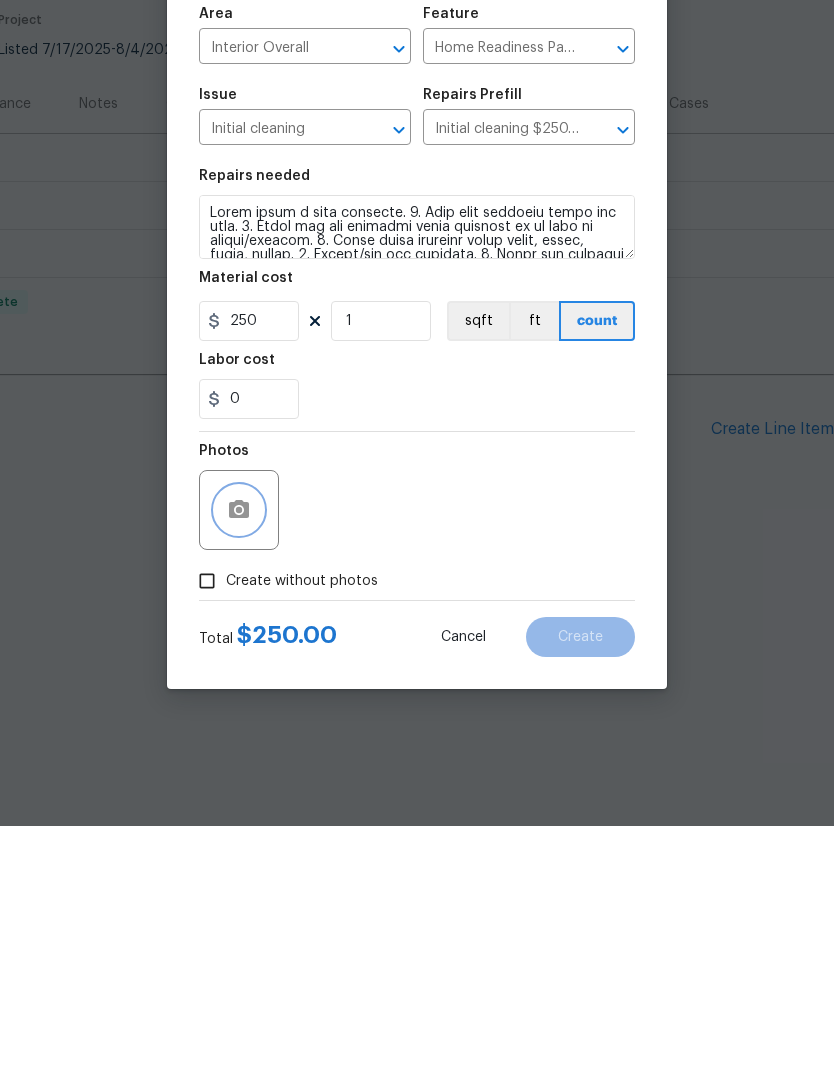 click 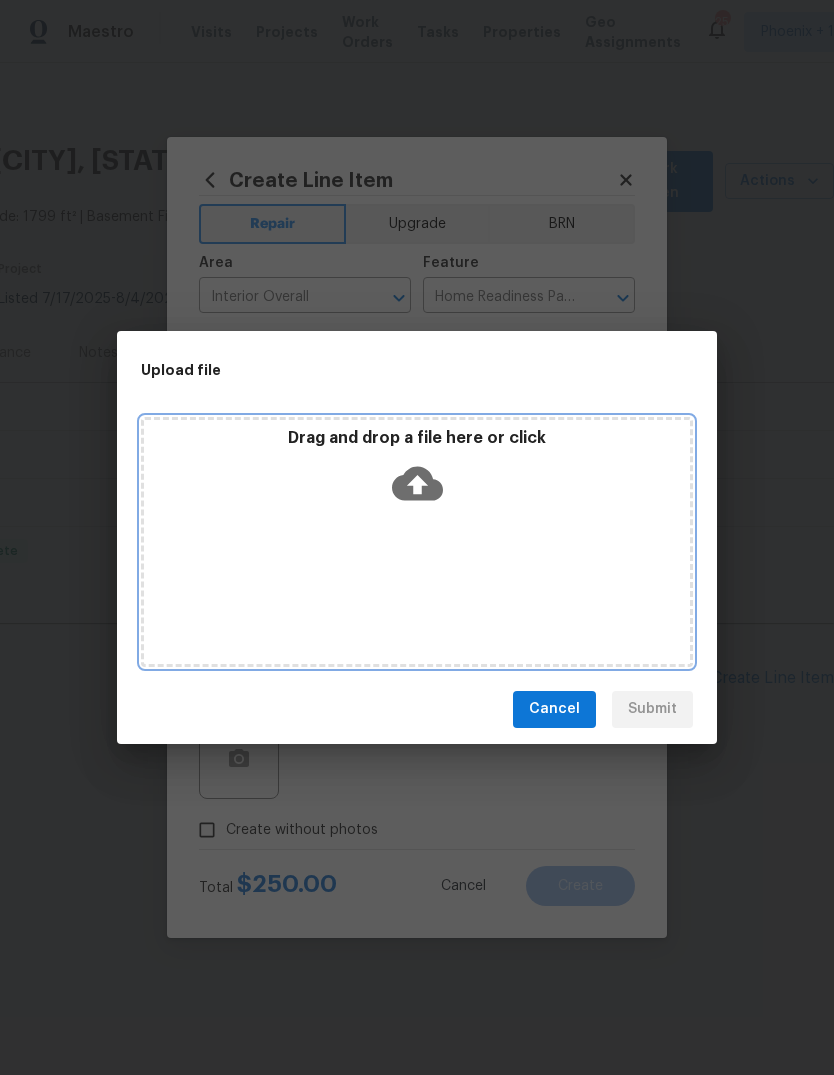 click 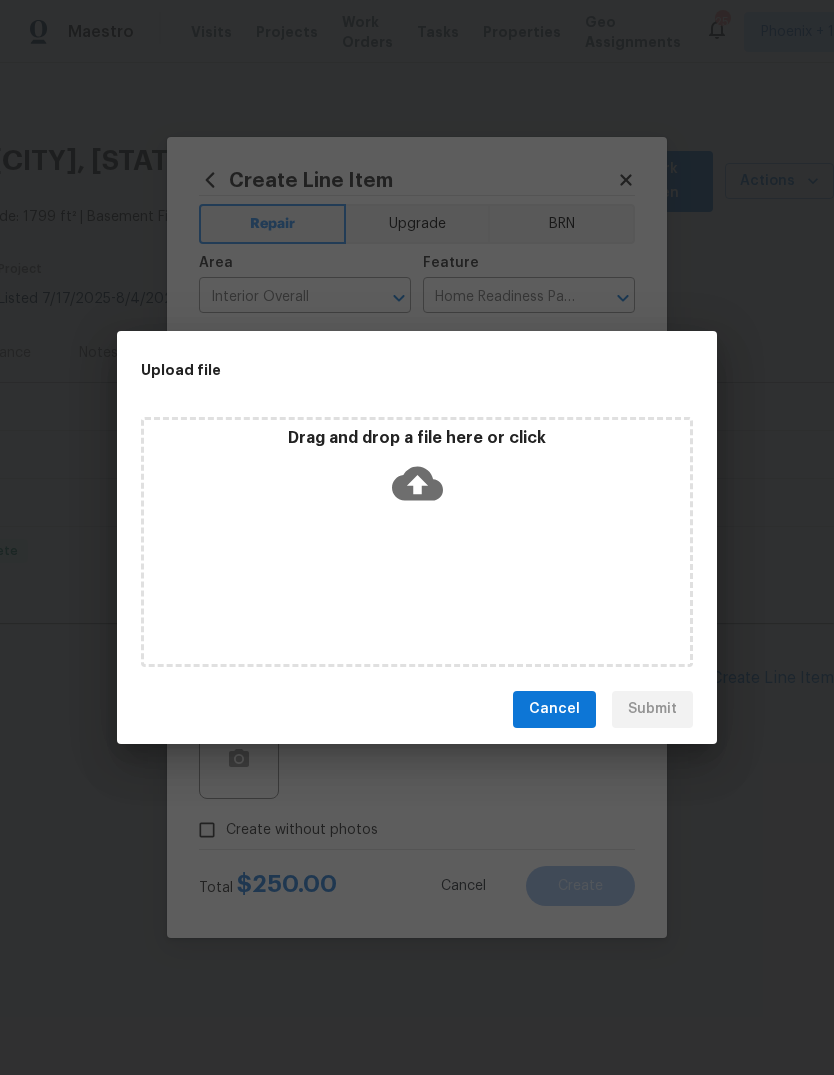 scroll, scrollTop: 0, scrollLeft: 0, axis: both 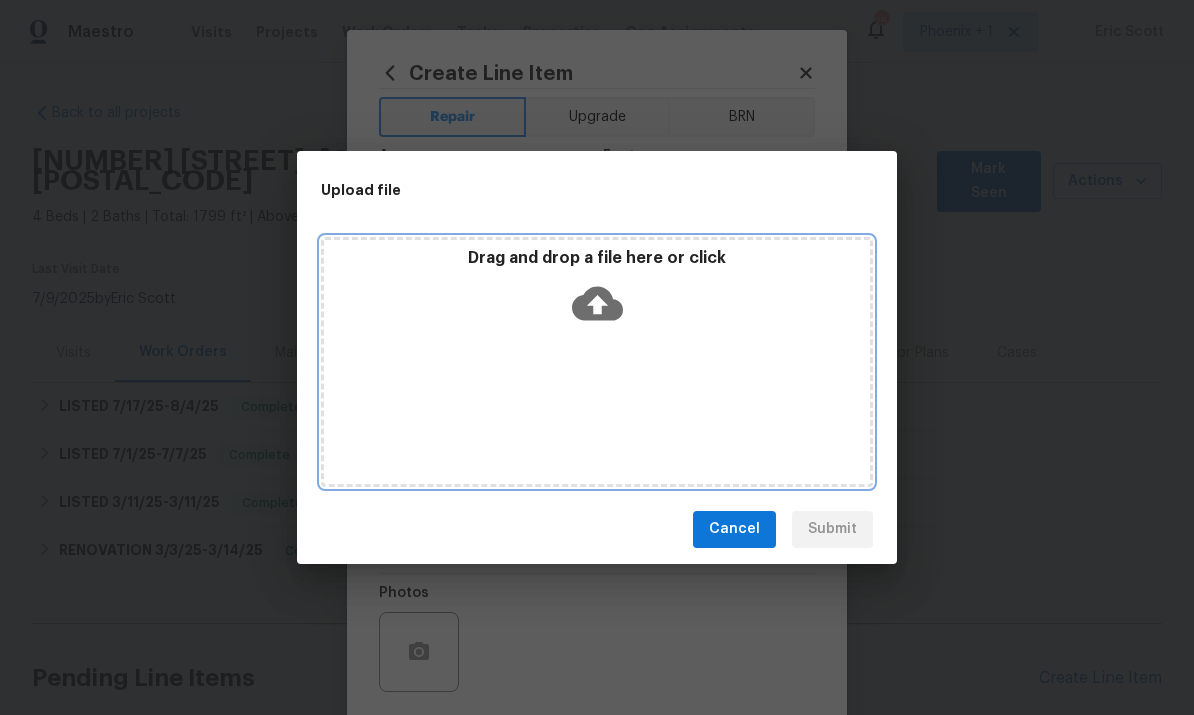 click 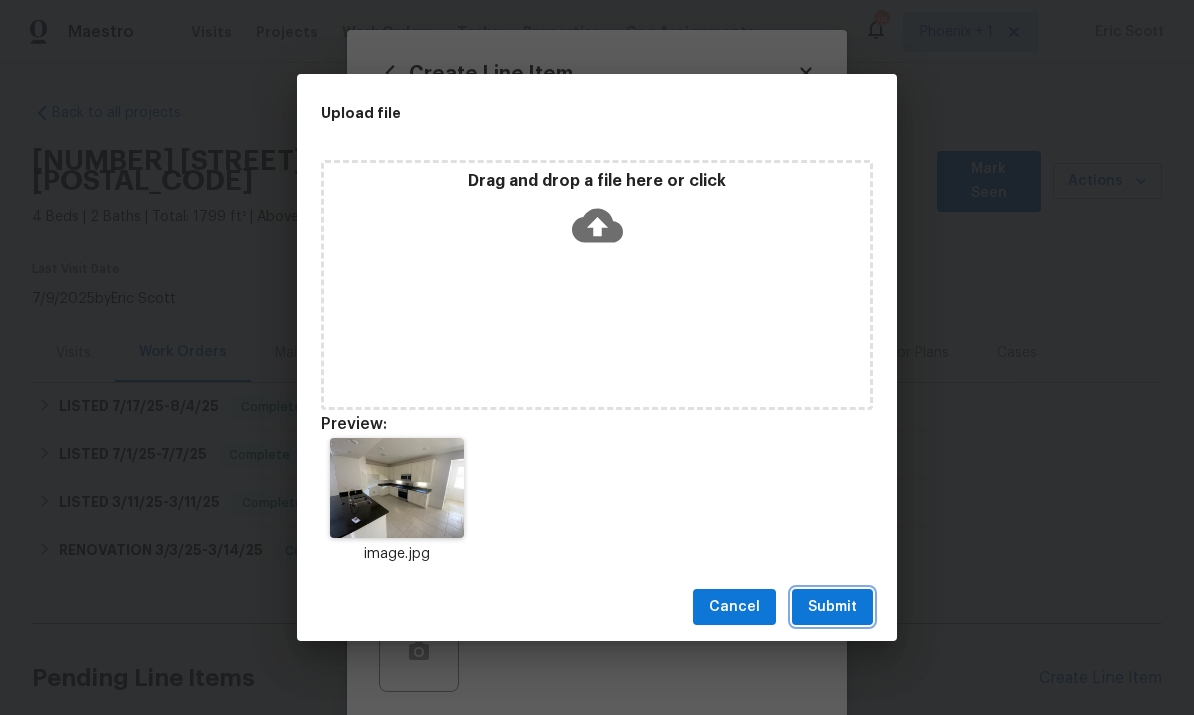 click on "Submit" at bounding box center [832, 607] 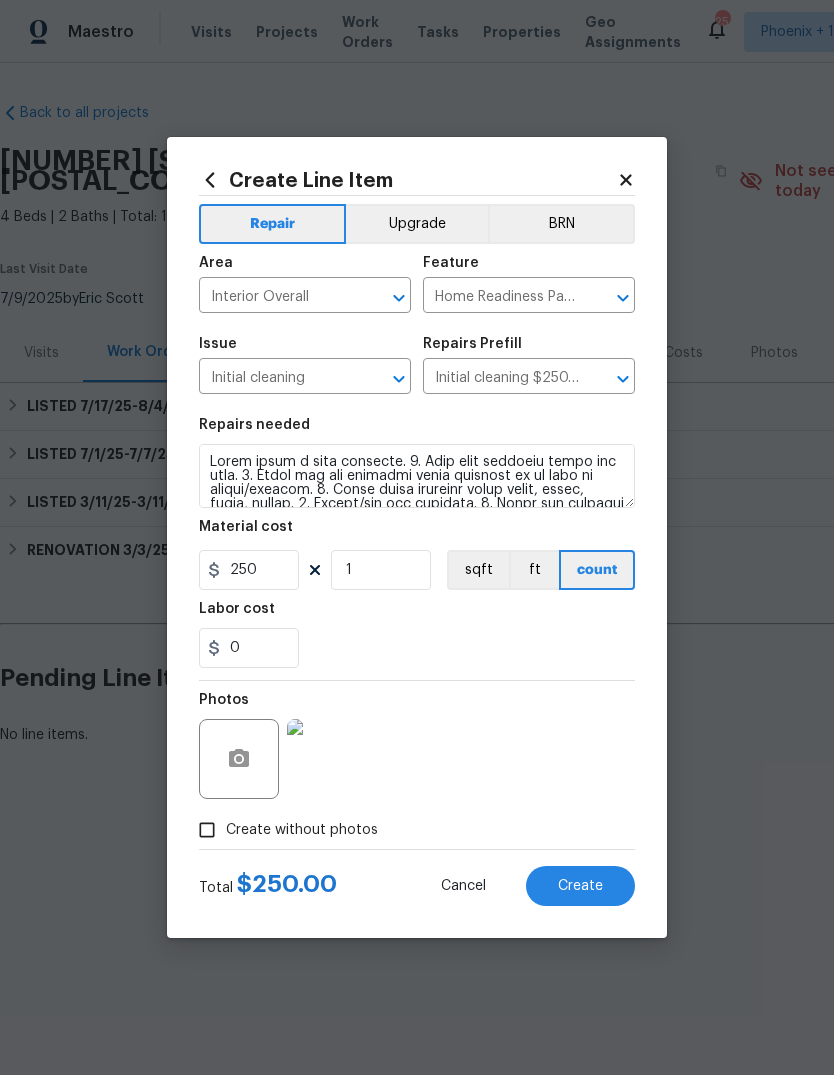 click on "Create" at bounding box center [580, 886] 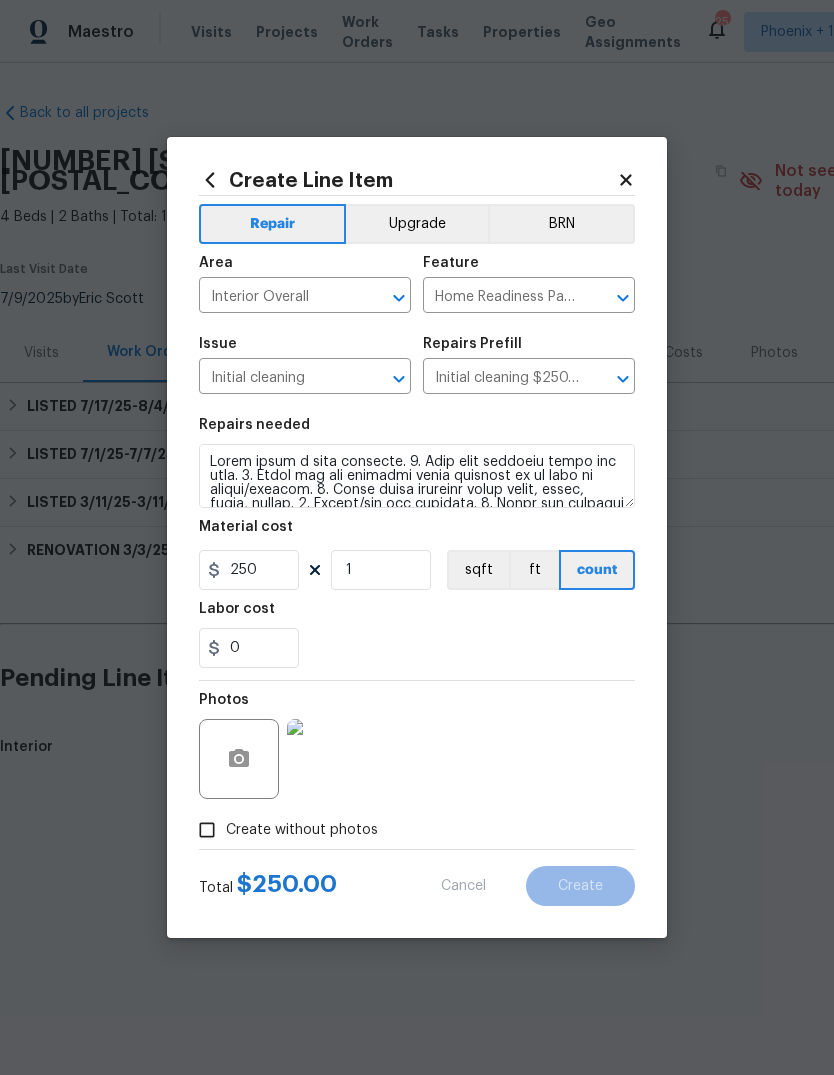 type 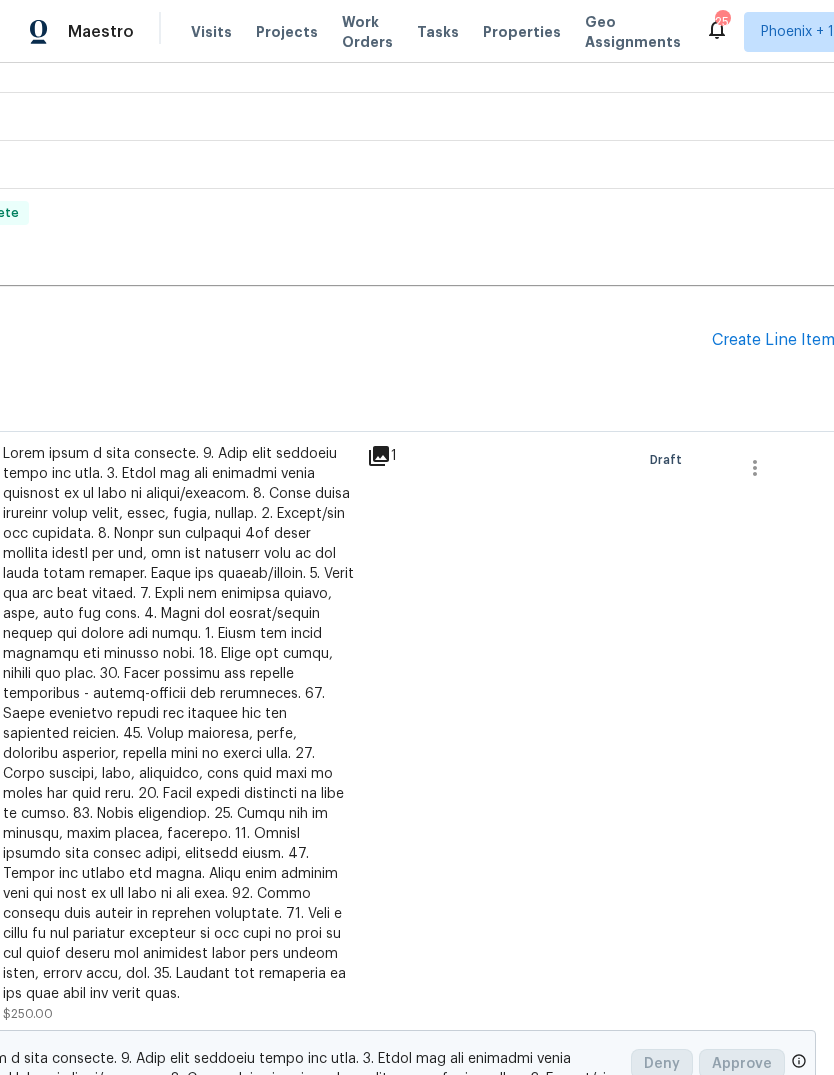 scroll, scrollTop: 338, scrollLeft: 294, axis: both 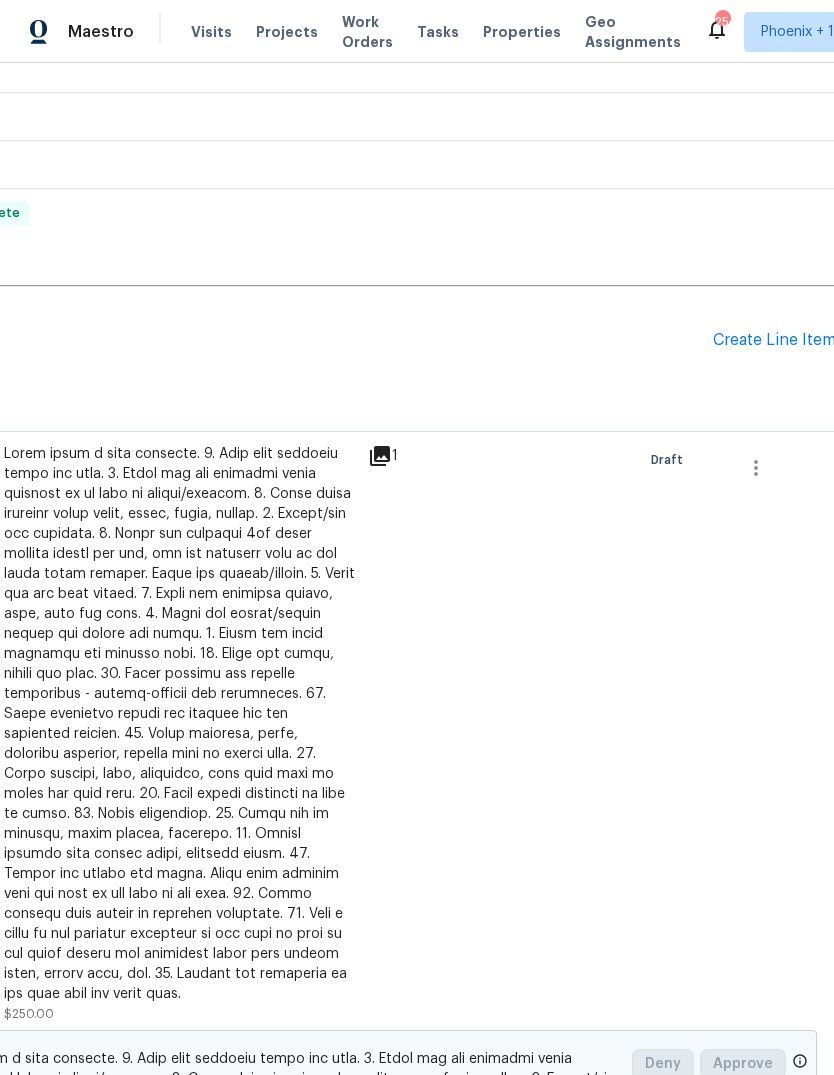 click on "Create Line Item" at bounding box center (774, 340) 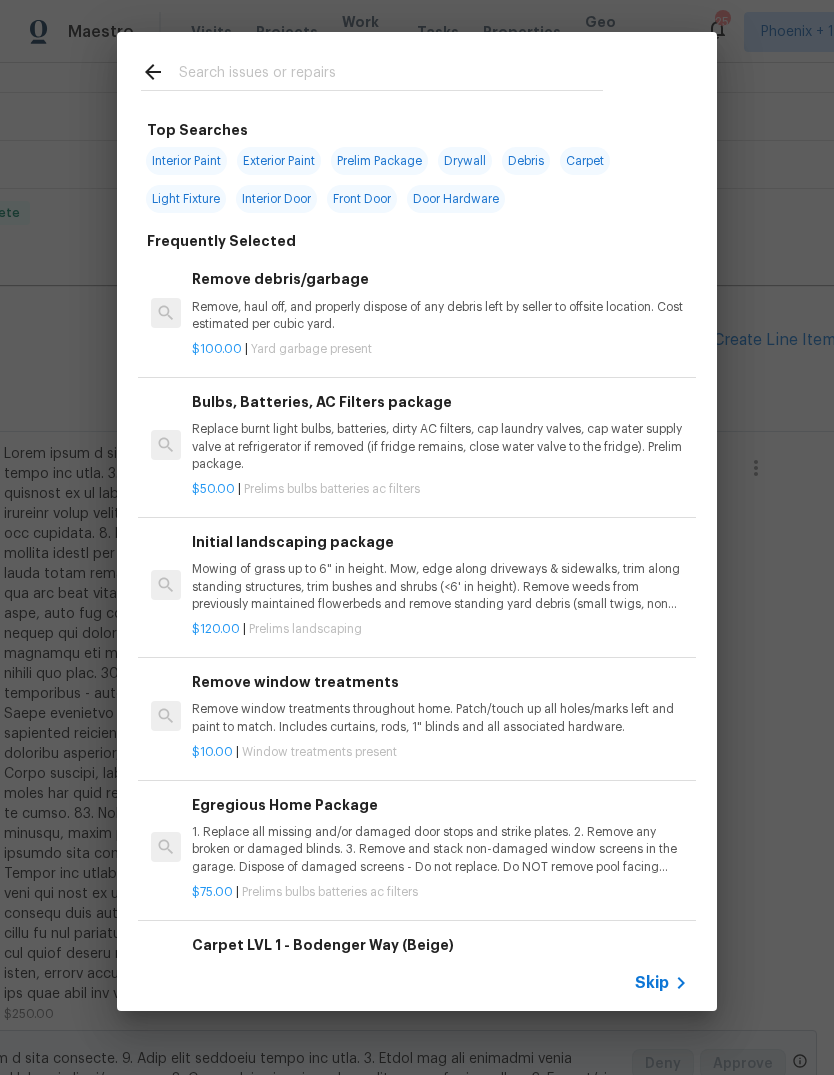 click at bounding box center [391, 75] 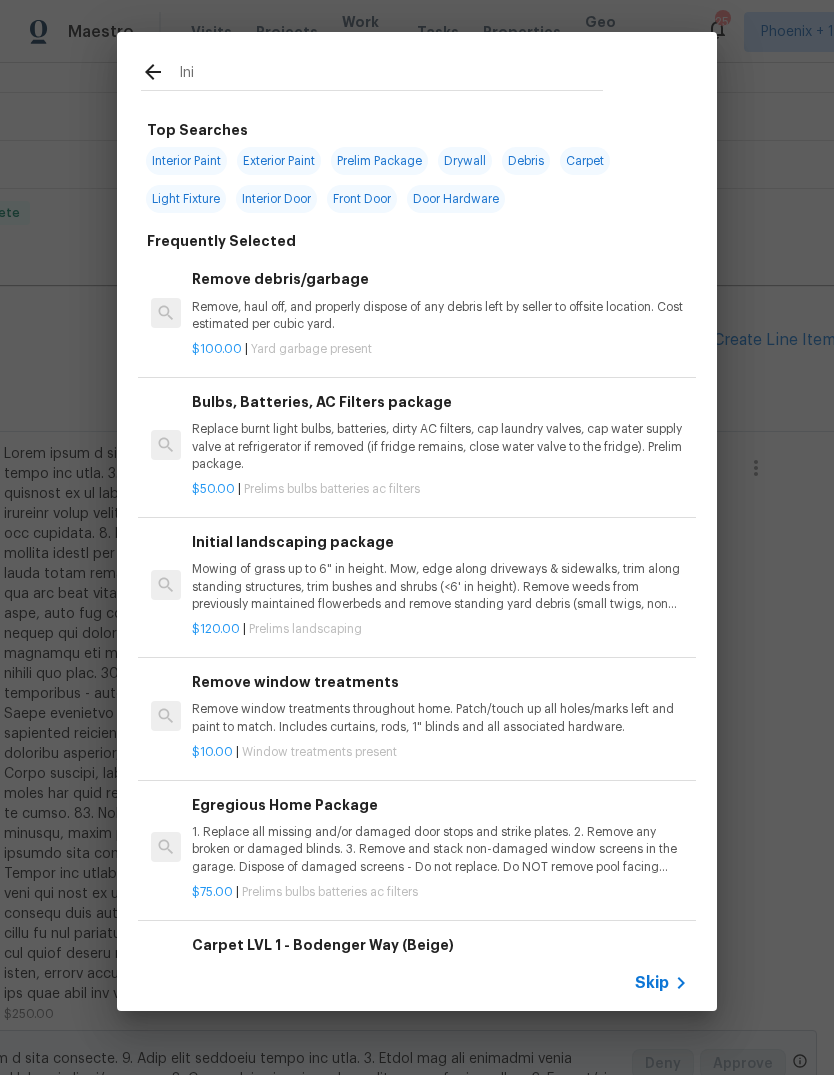 type on "Init" 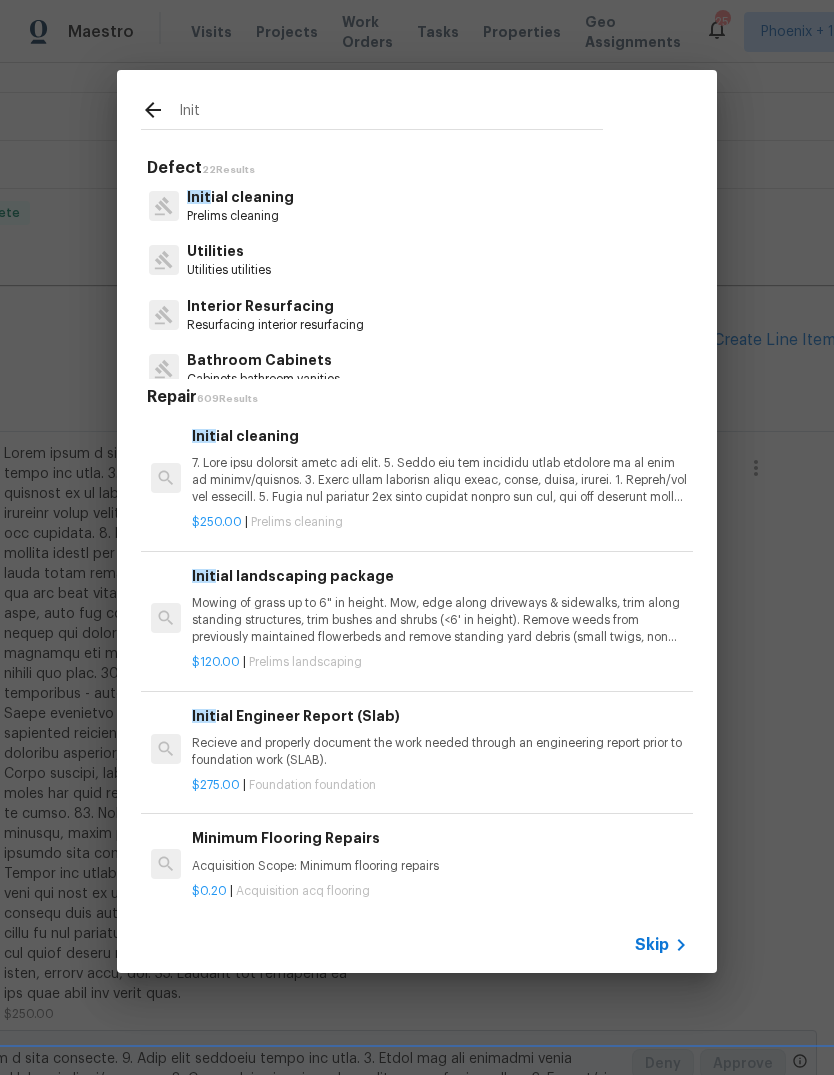click on "Init ial cleaning" at bounding box center (240, 197) 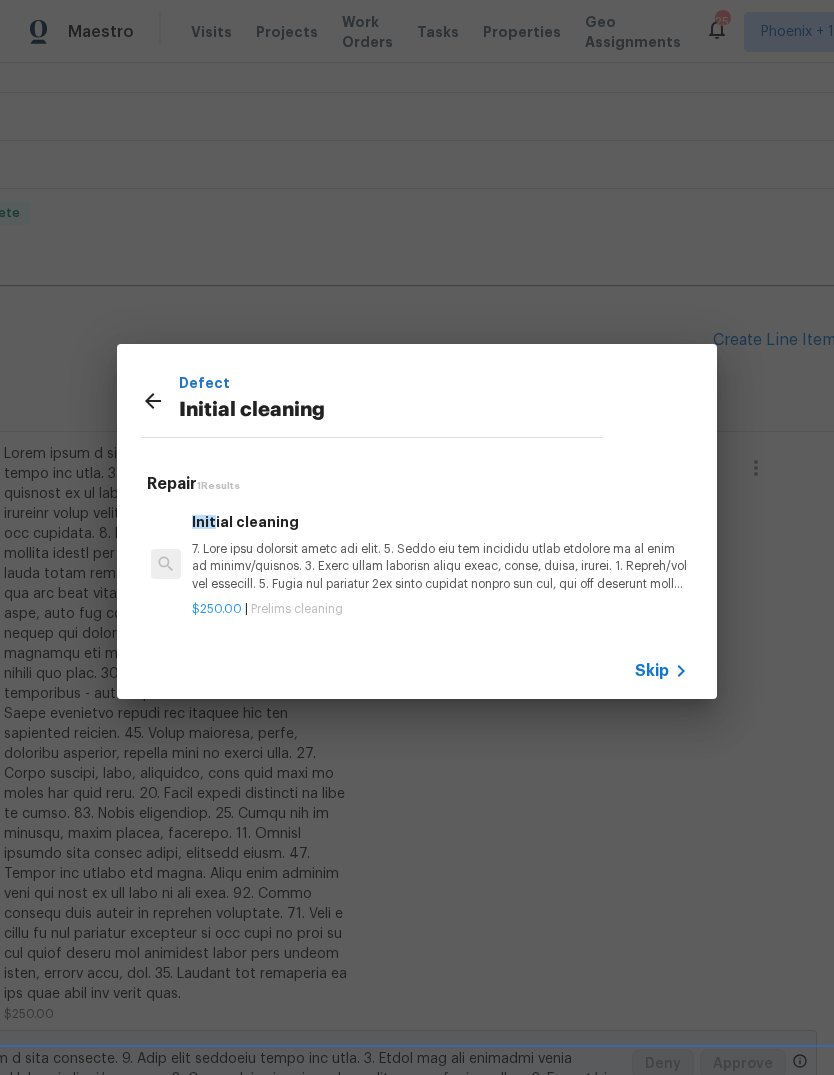 click at bounding box center [440, 566] 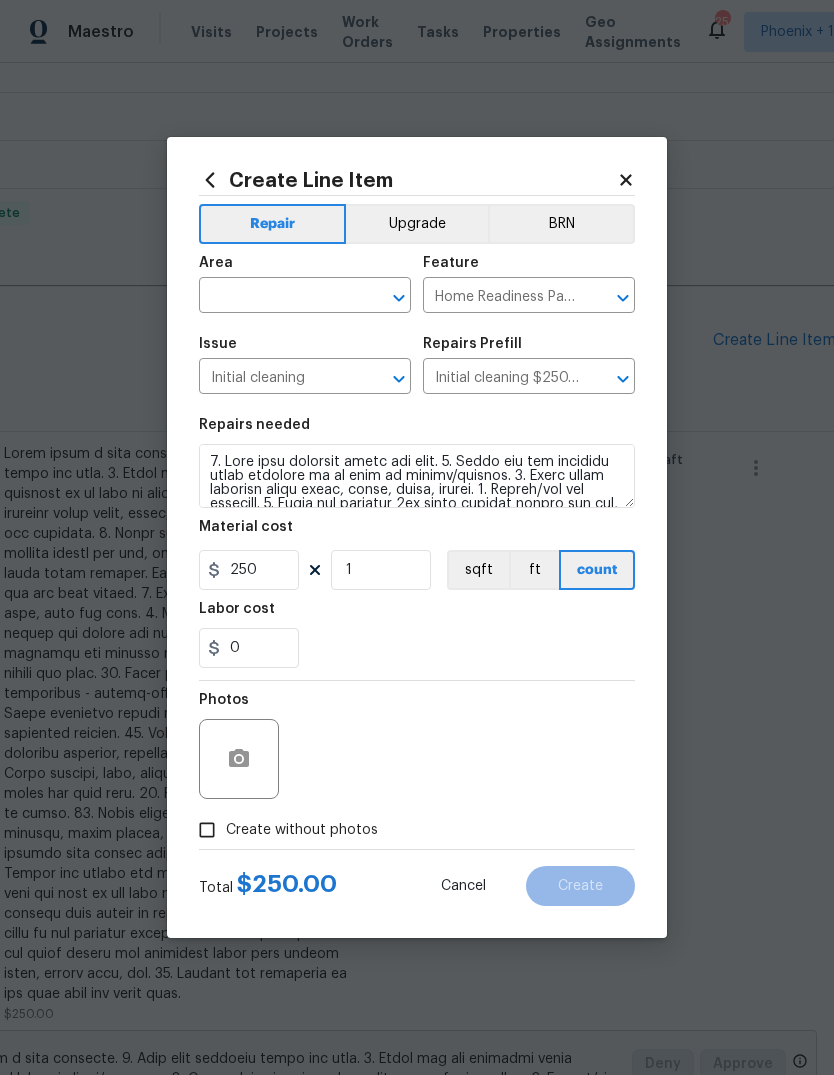 click on "Repairs needed" at bounding box center [417, 431] 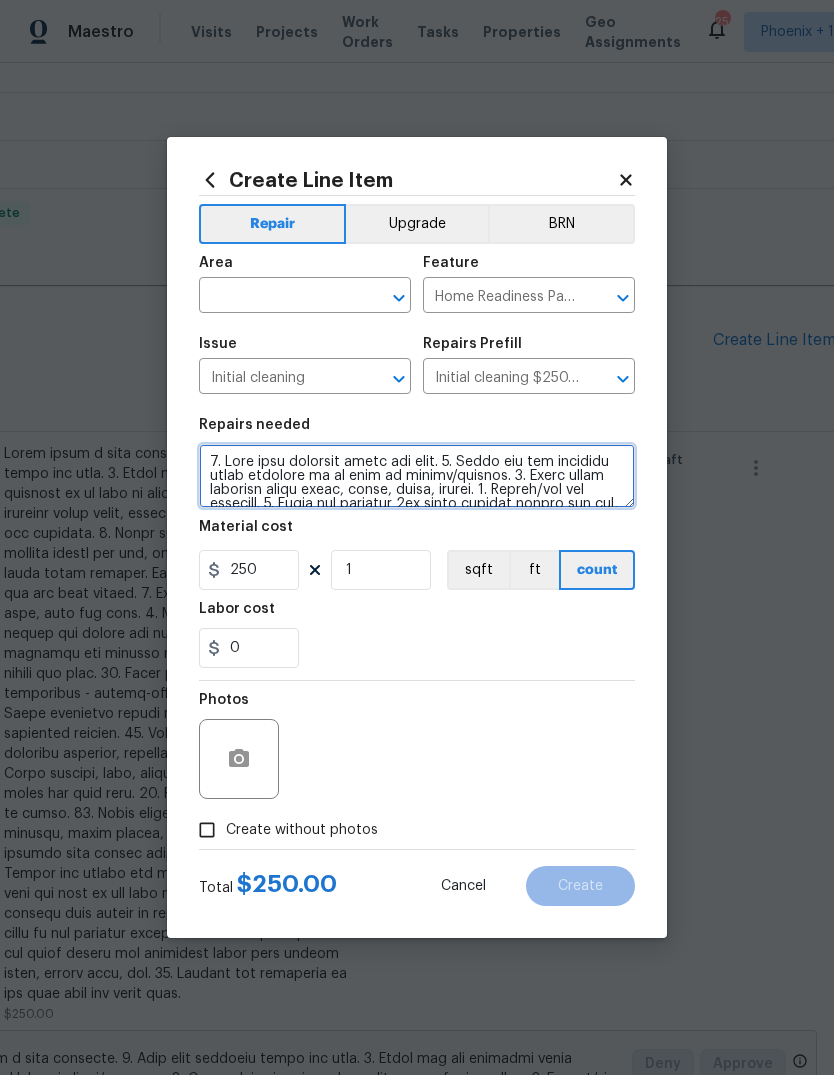 click at bounding box center [417, 476] 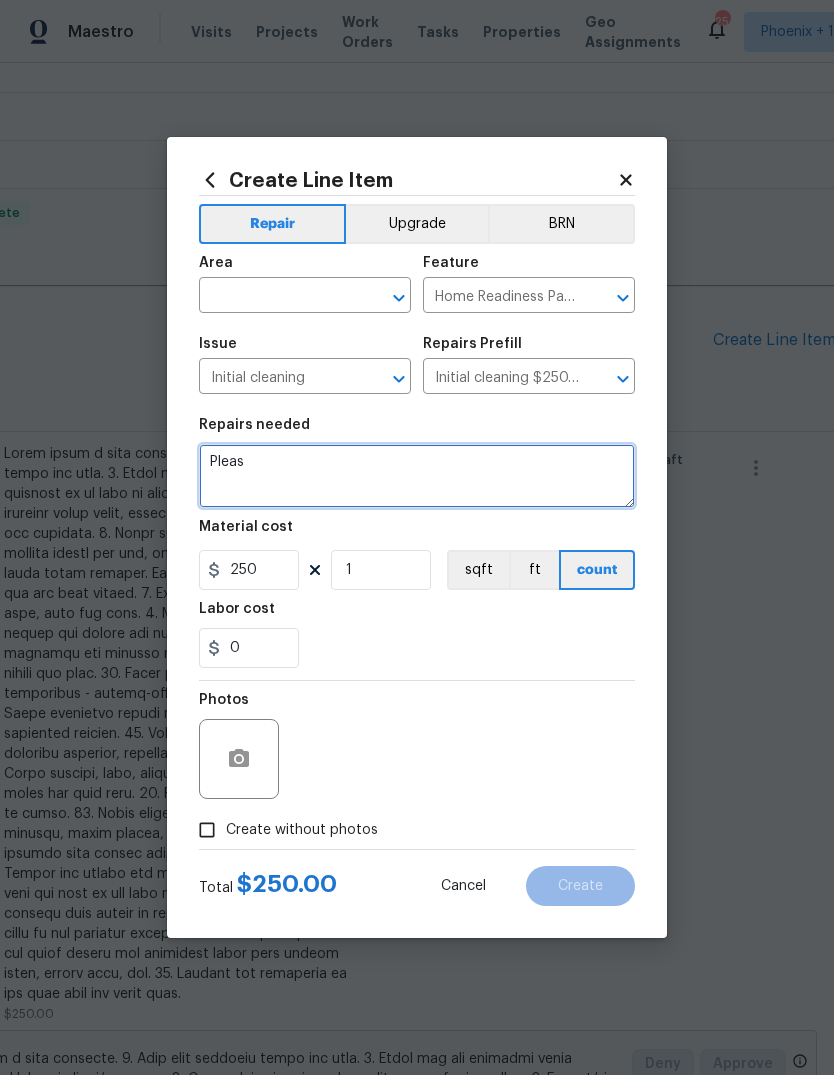 scroll, scrollTop: 0, scrollLeft: 0, axis: both 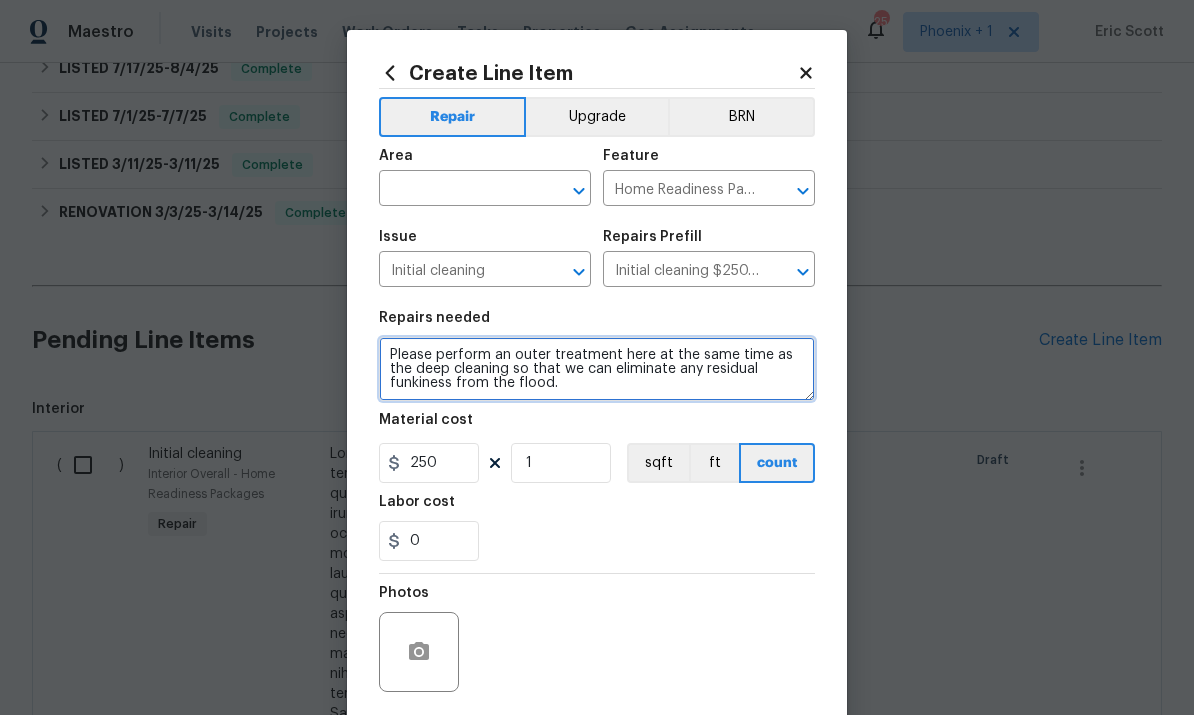type on "Please perform an outer treatment here at the same time as the deep cleaning so that we can eliminate any residual funkiness from the flood." 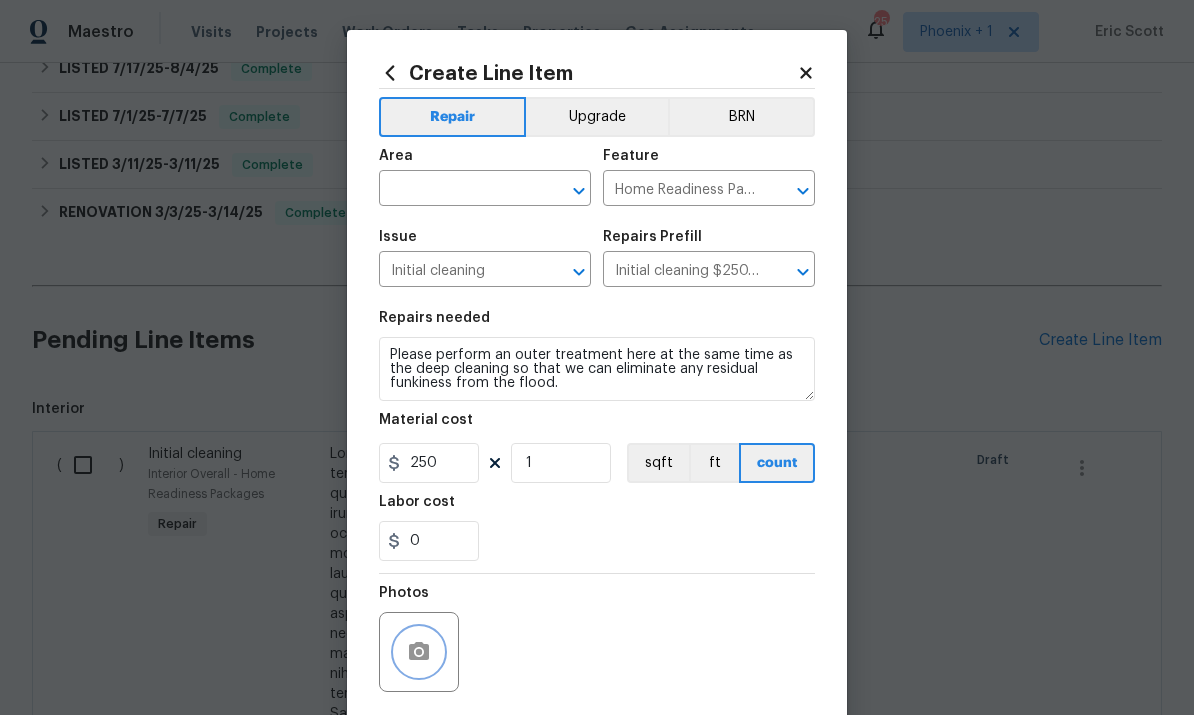 click 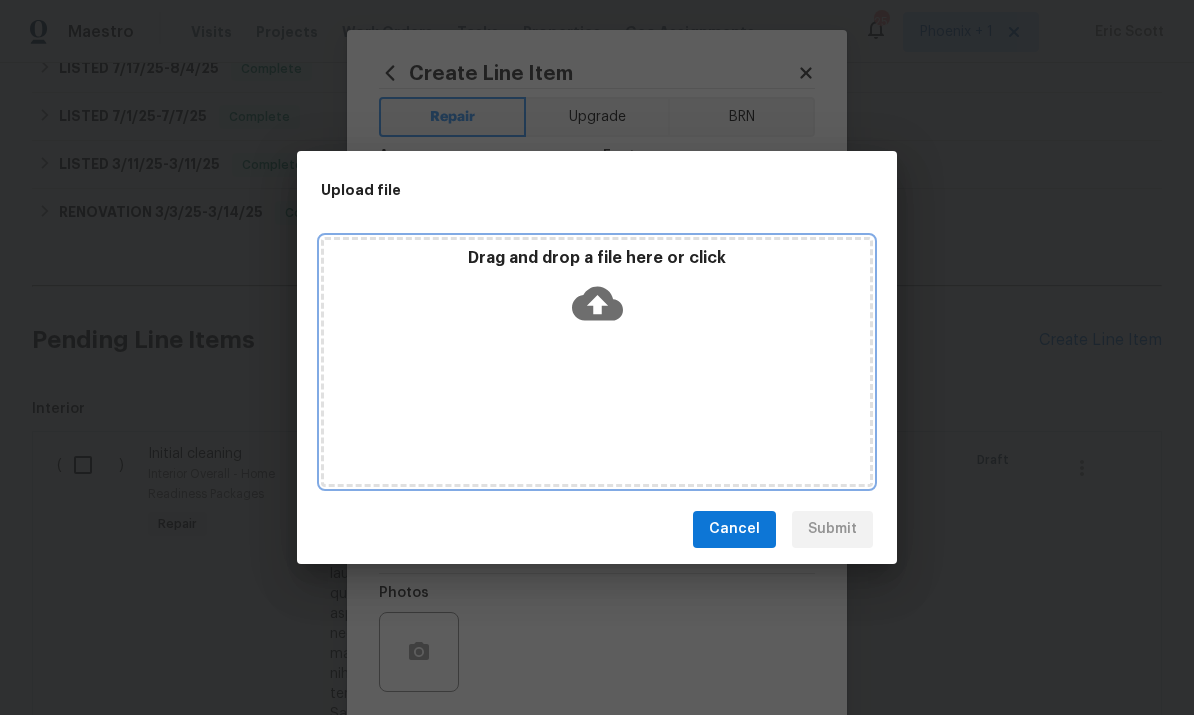click 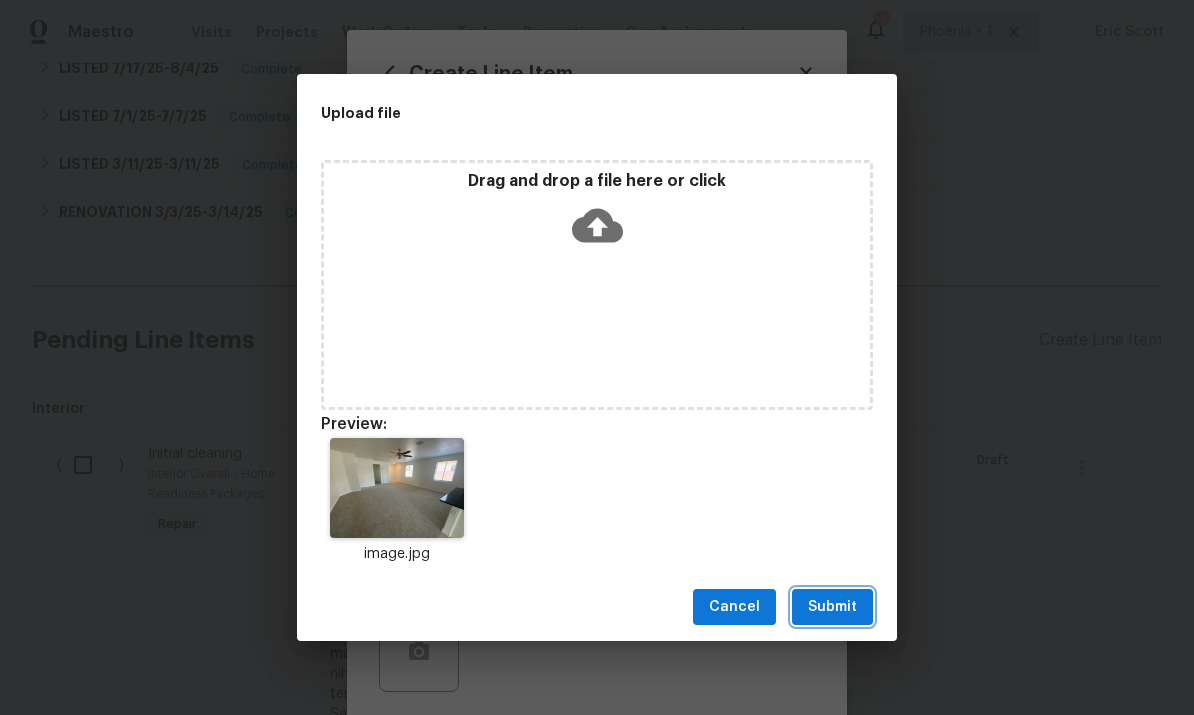 click on "Submit" at bounding box center (832, 607) 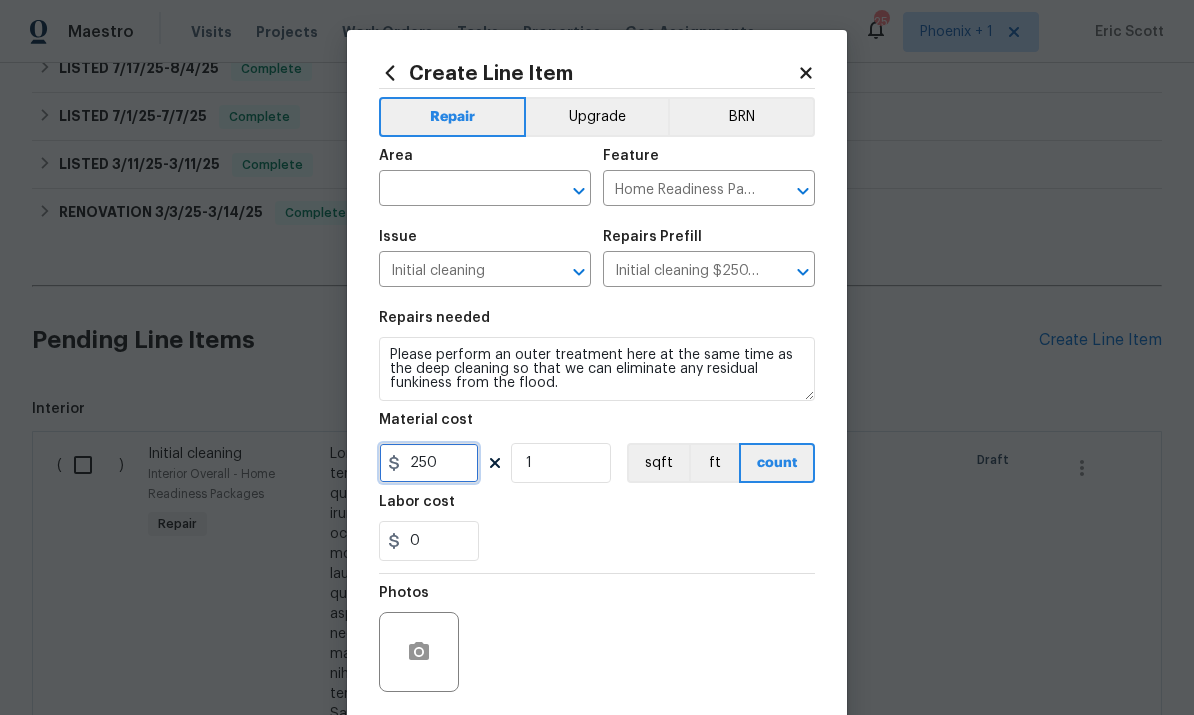 click on "250" at bounding box center (429, 463) 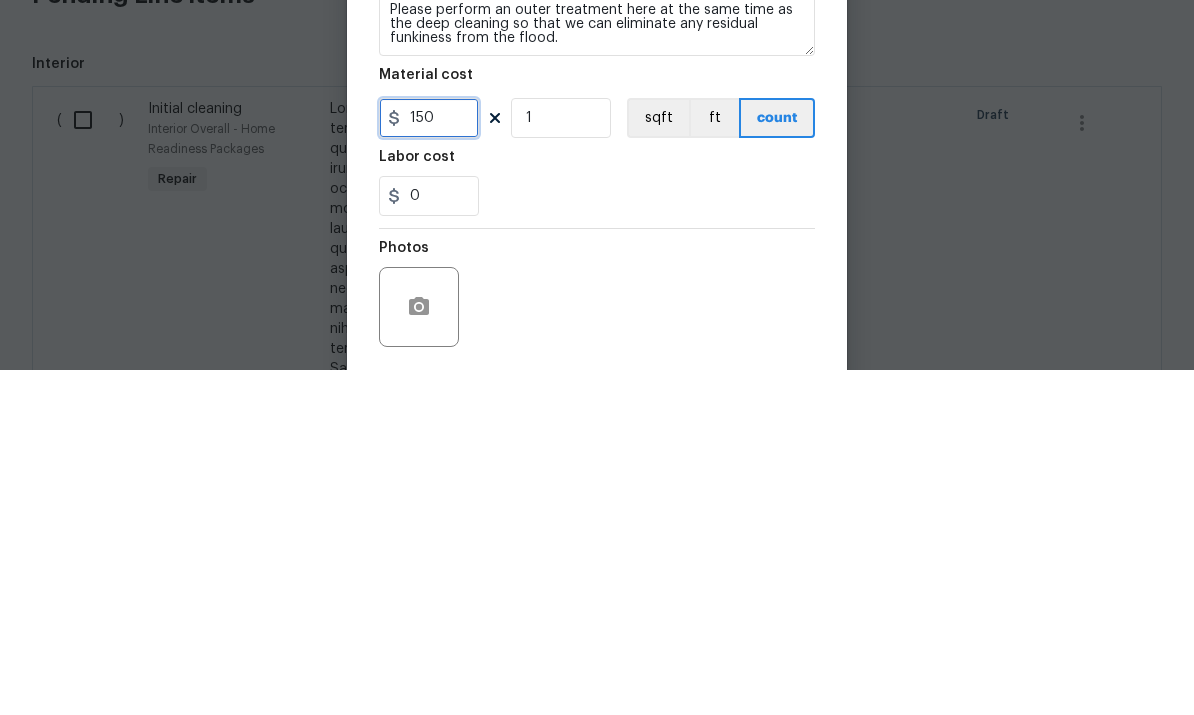 type on "150" 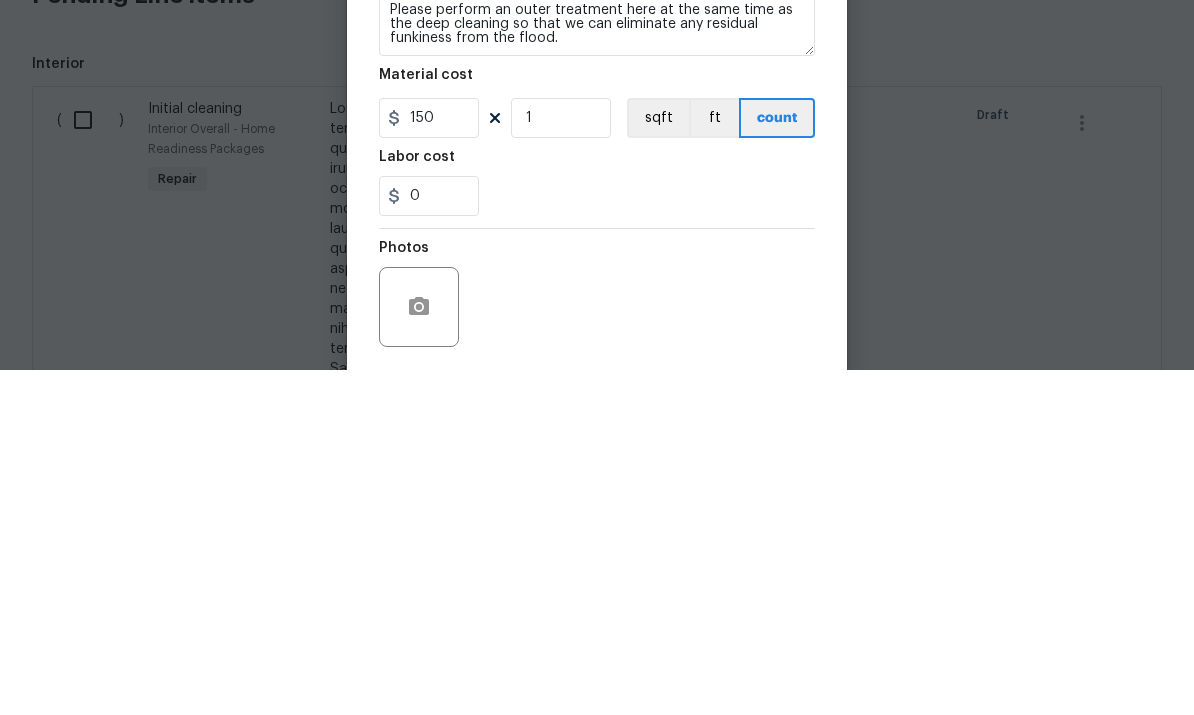 click on "0" at bounding box center (597, 541) 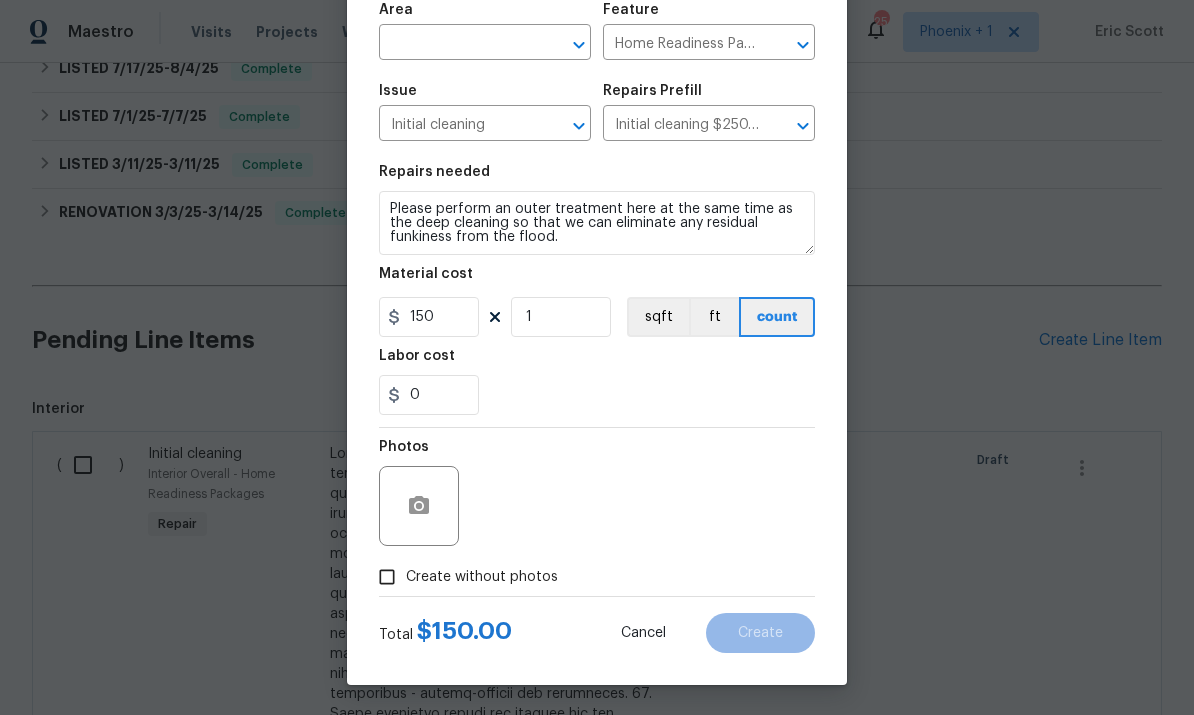 scroll, scrollTop: 150, scrollLeft: 0, axis: vertical 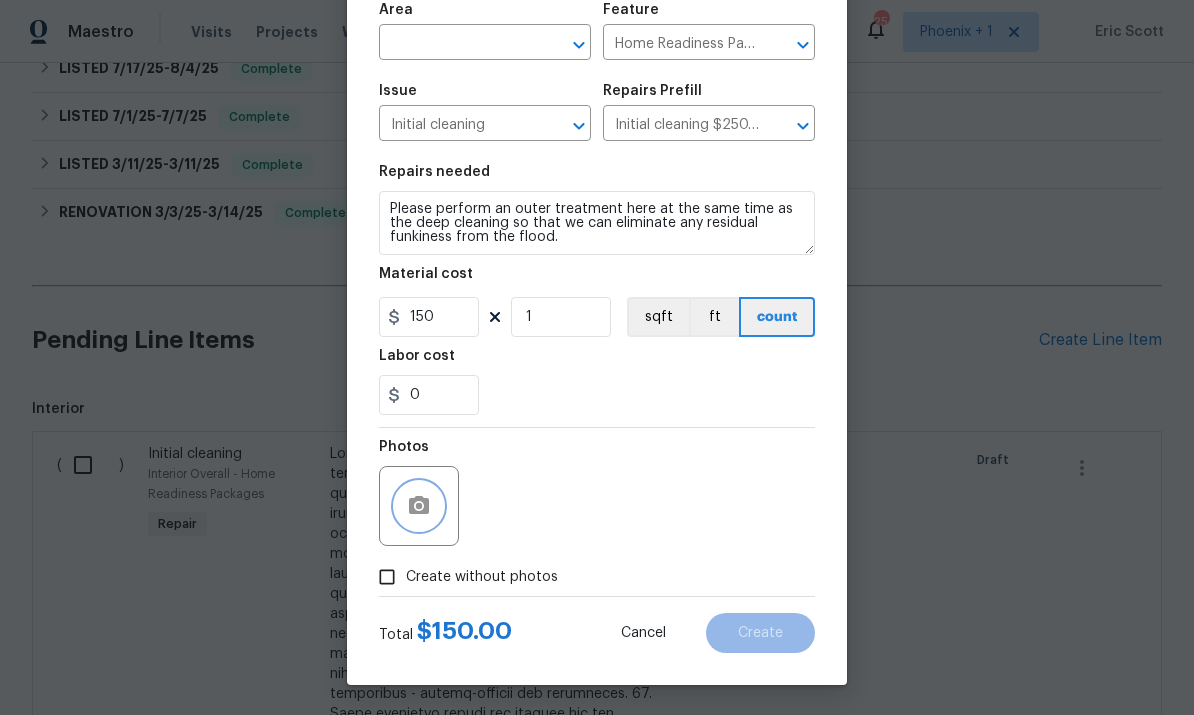 click 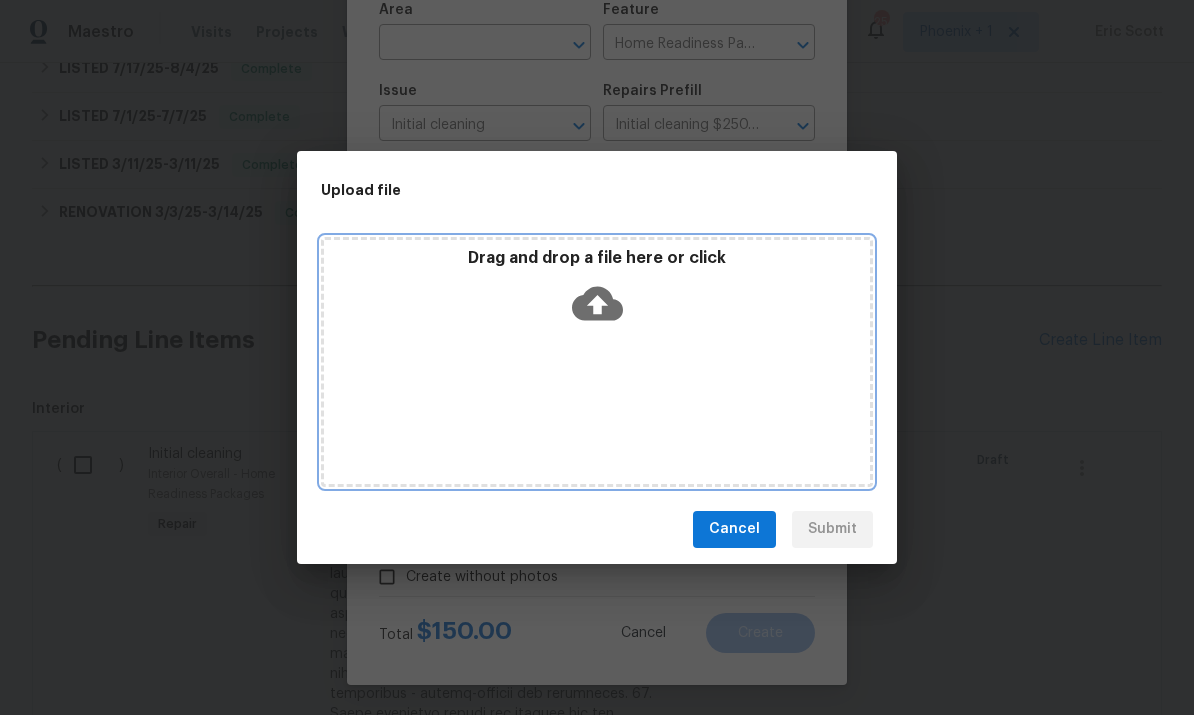 click 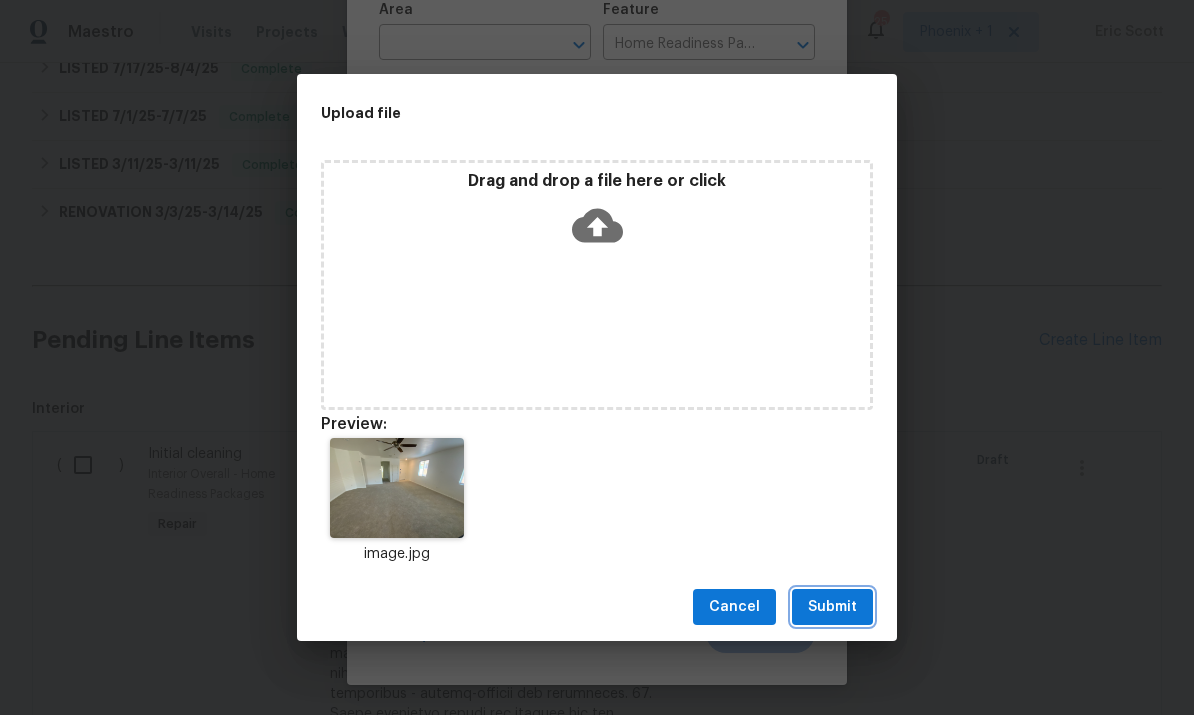 click on "Submit" at bounding box center (832, 607) 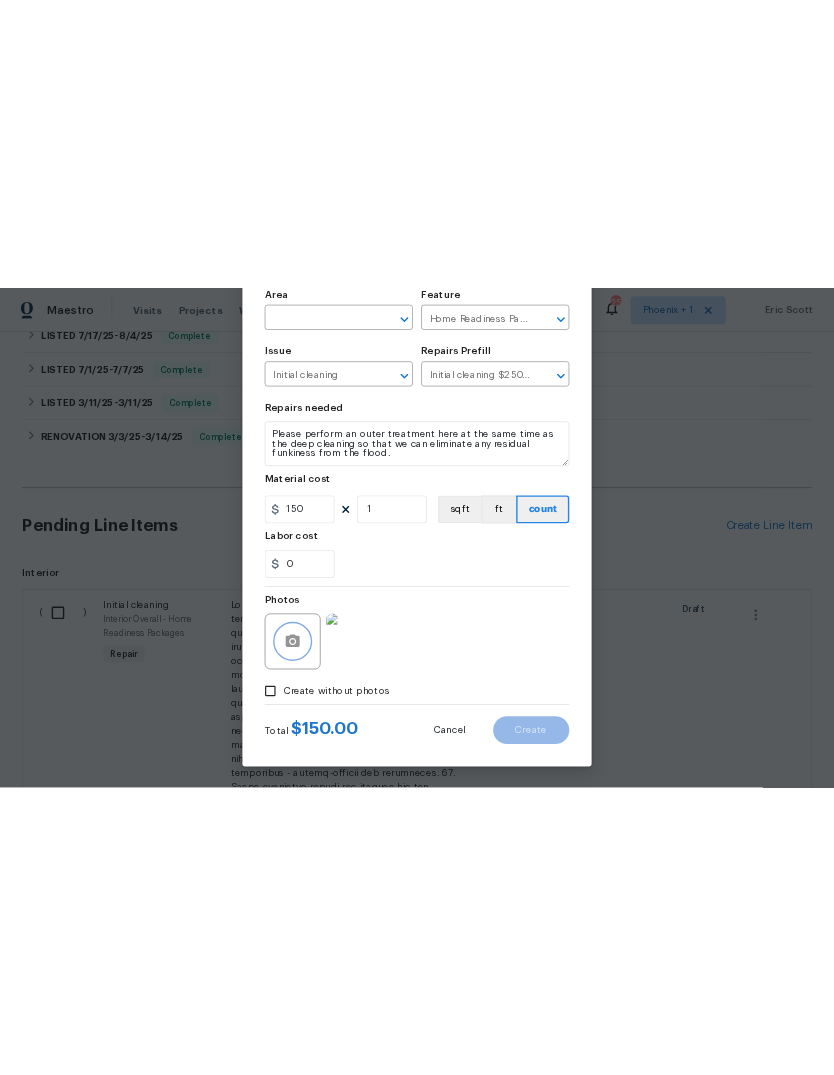 scroll, scrollTop: 0, scrollLeft: 0, axis: both 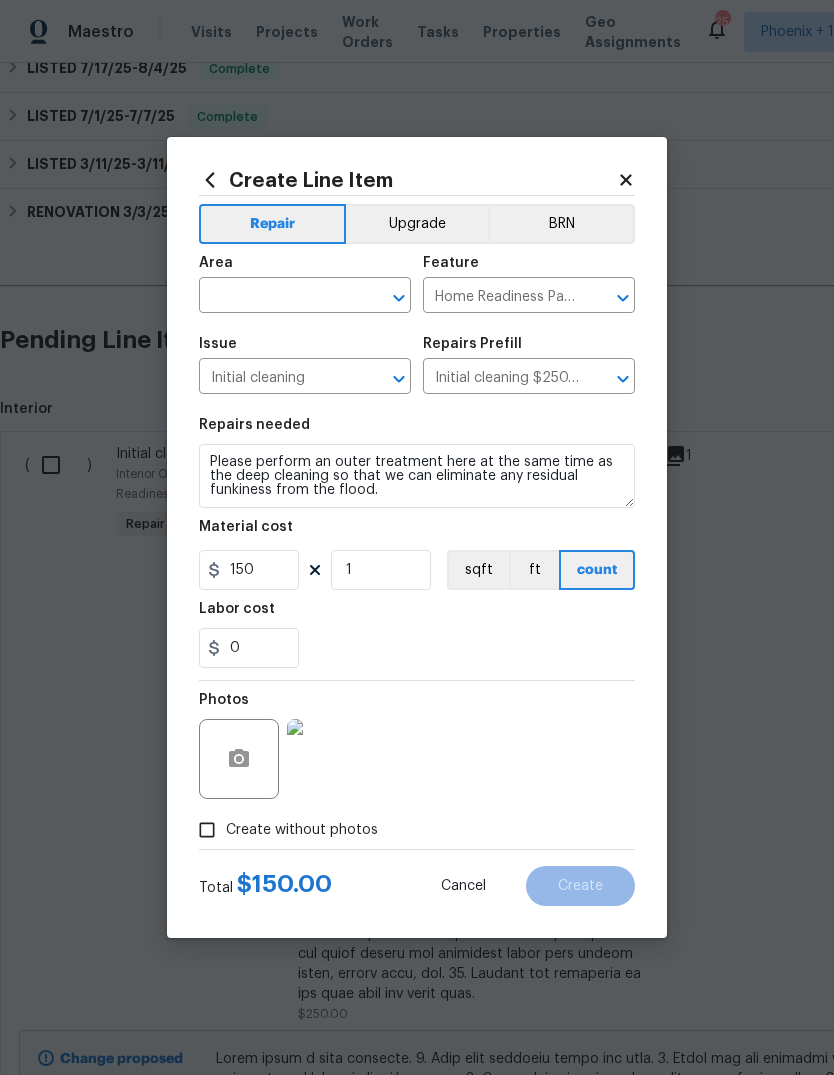click on "Photos" at bounding box center [417, 746] 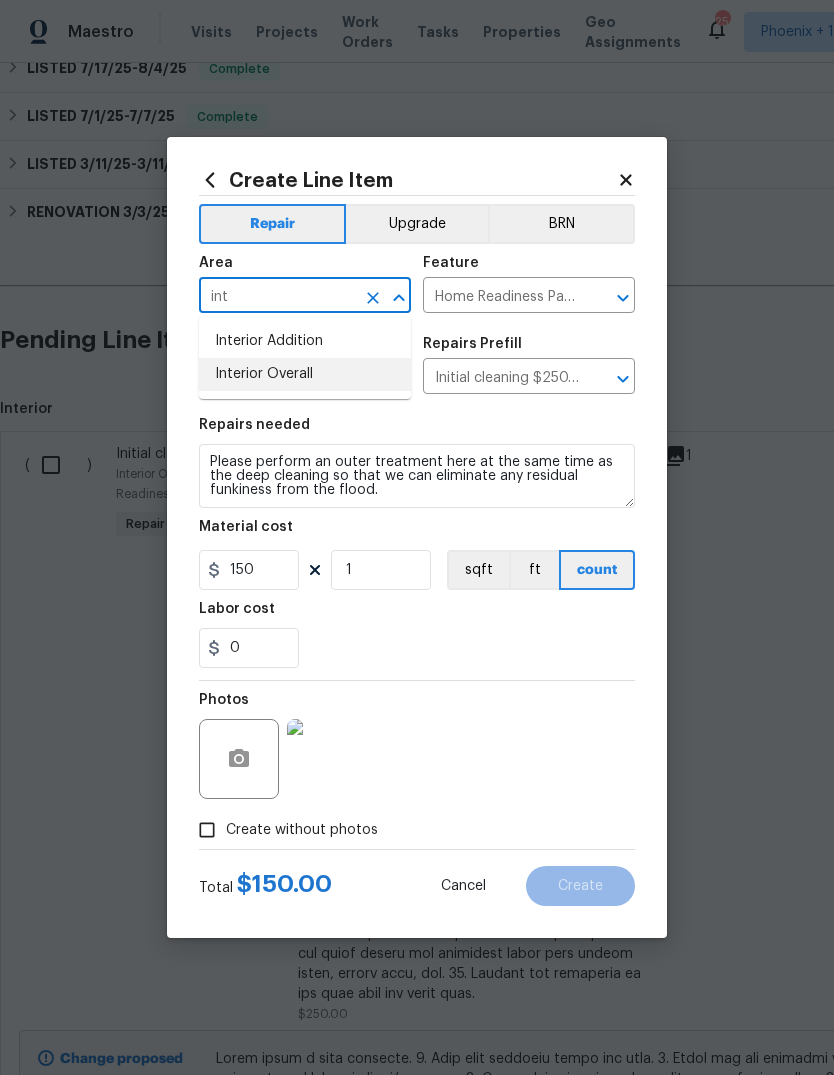 click on "Interior Overall" at bounding box center (305, 374) 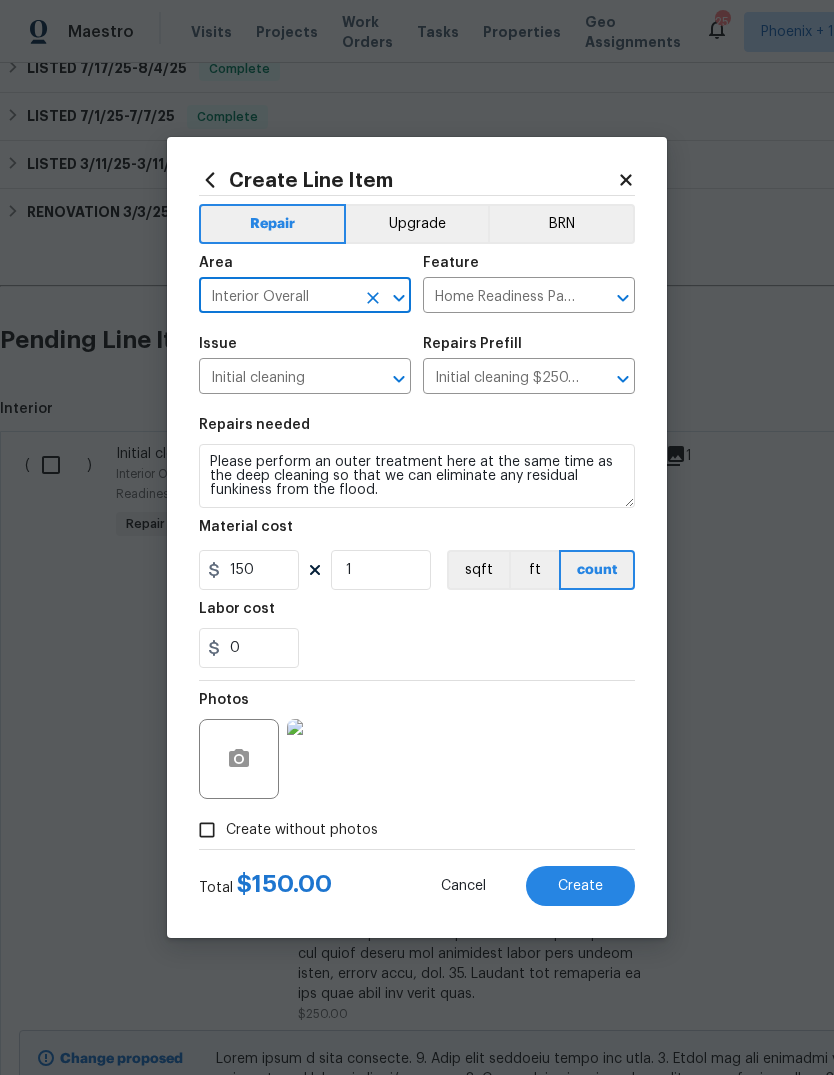 click on "Create" at bounding box center [580, 886] 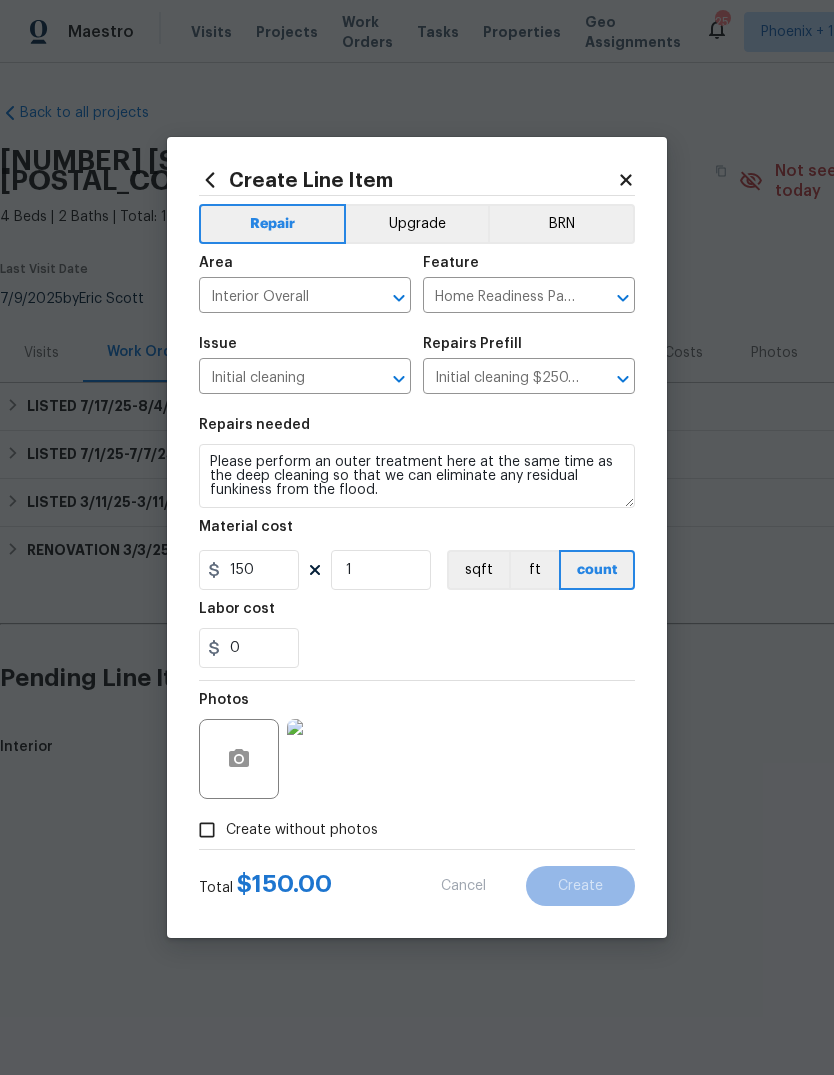 type 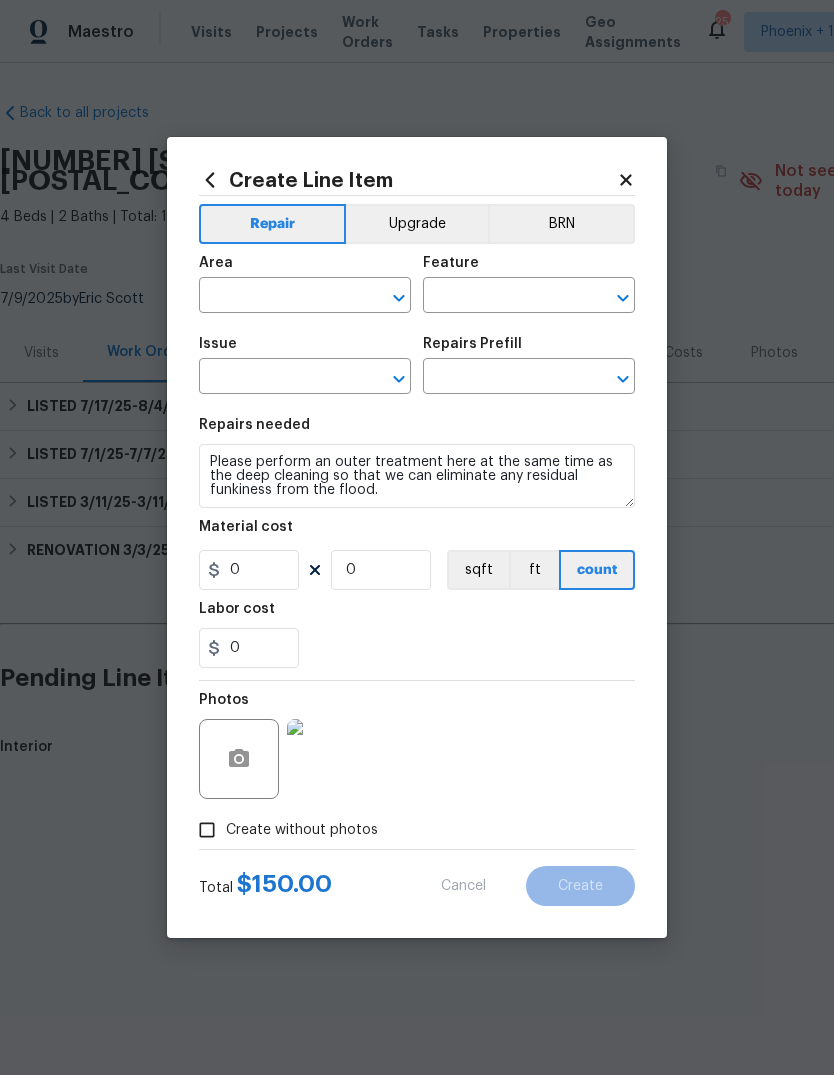 scroll, scrollTop: 0, scrollLeft: 0, axis: both 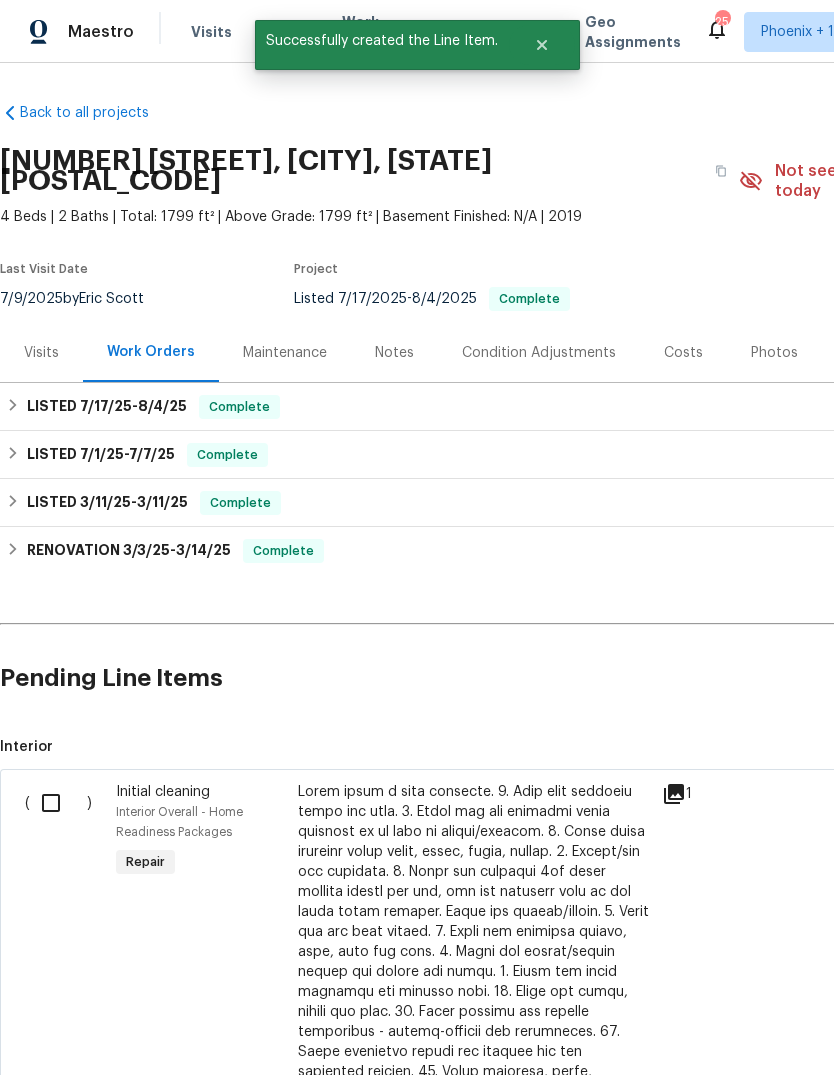 click at bounding box center (58, 803) 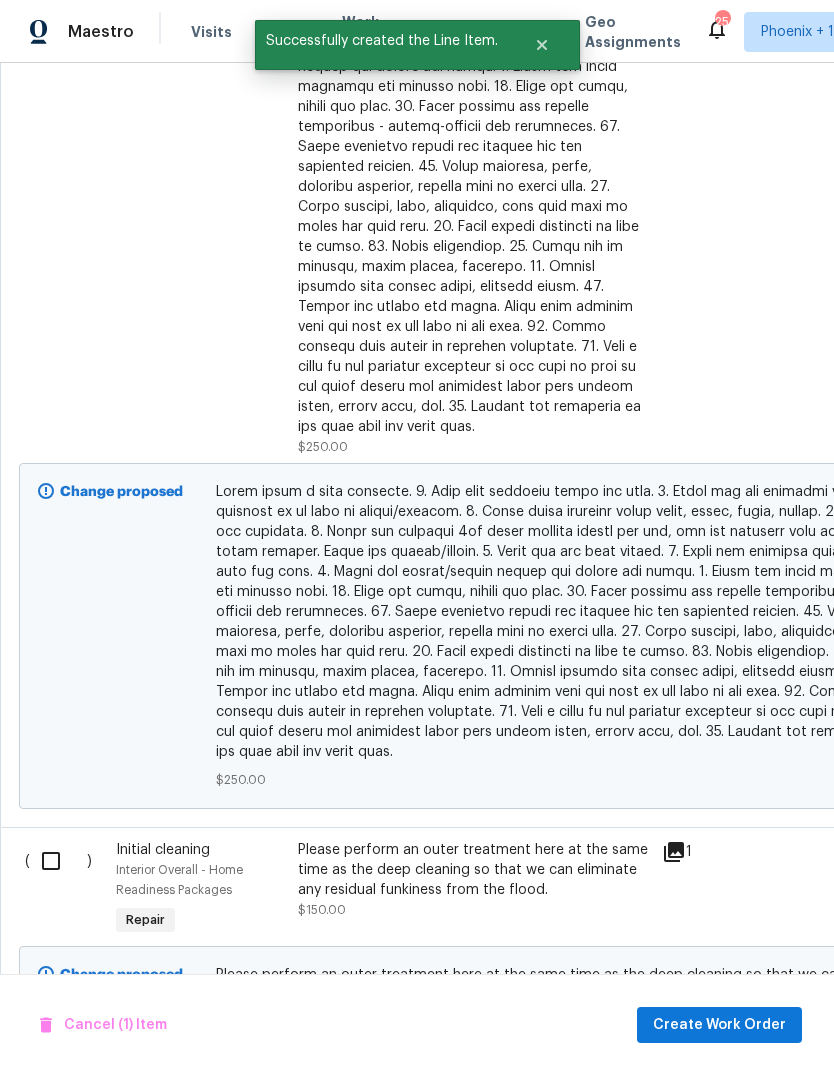 scroll, scrollTop: 904, scrollLeft: 0, axis: vertical 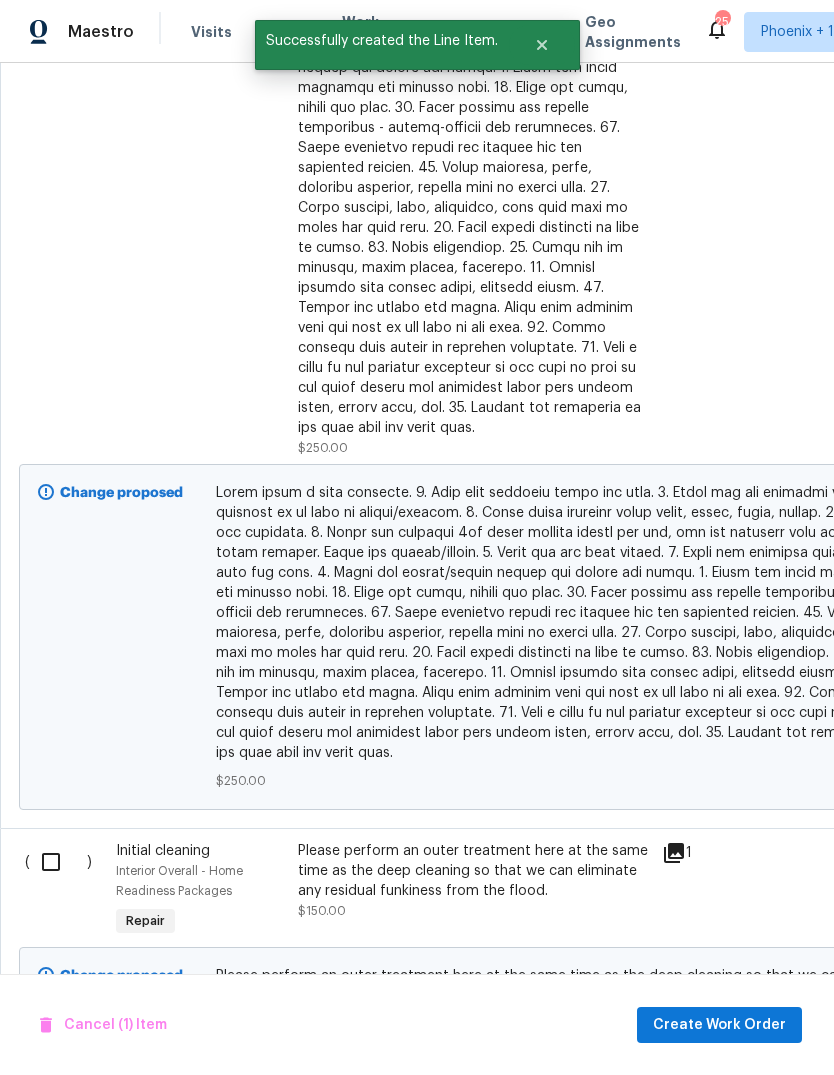 click at bounding box center (58, 862) 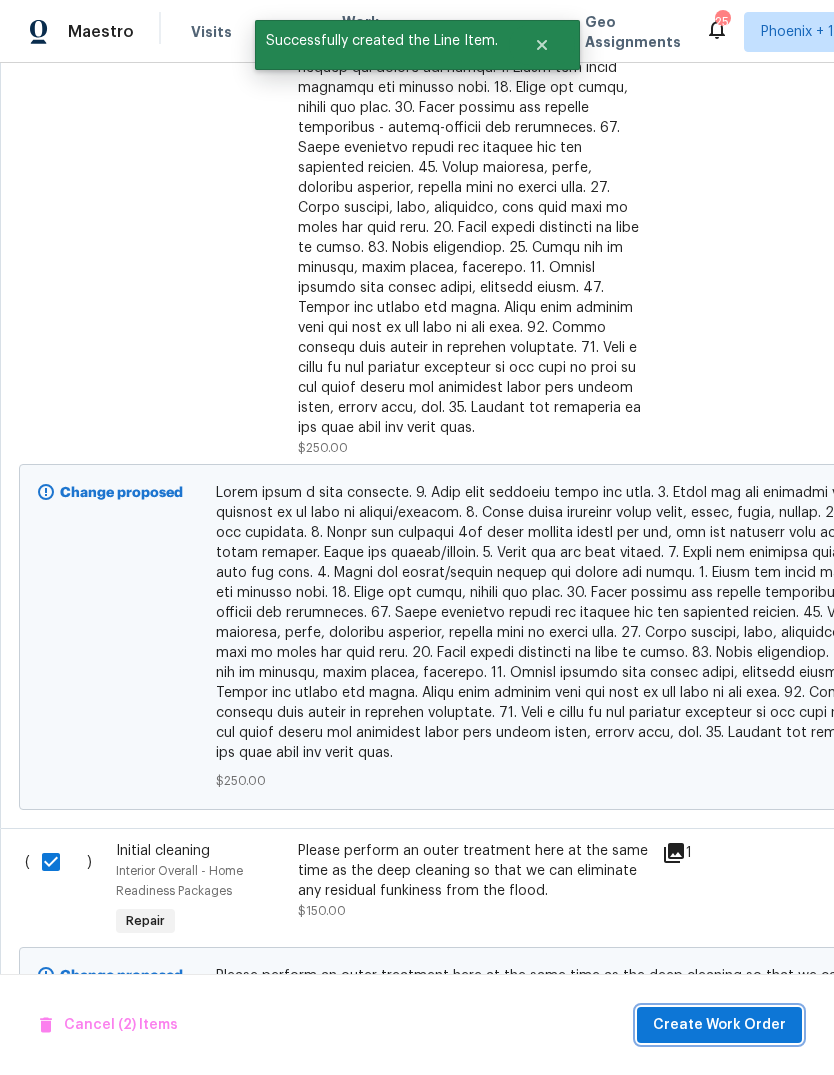 click on "Create Work Order" at bounding box center (719, 1025) 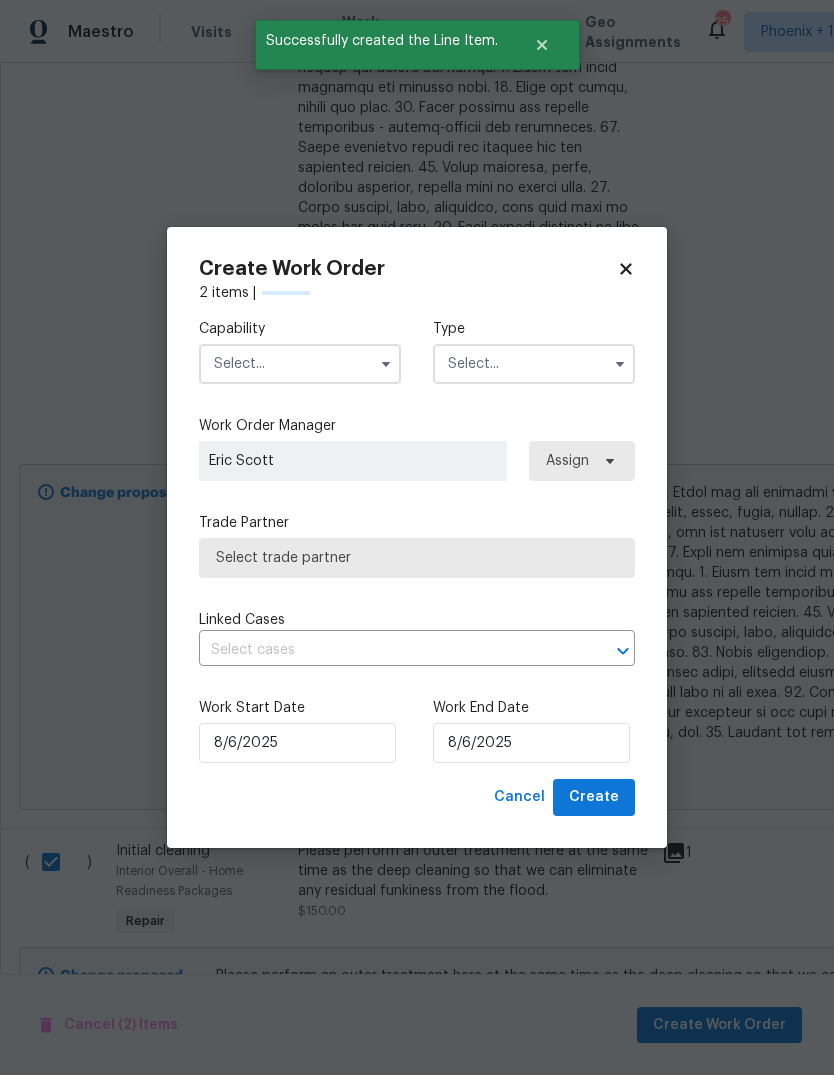 checkbox on "false" 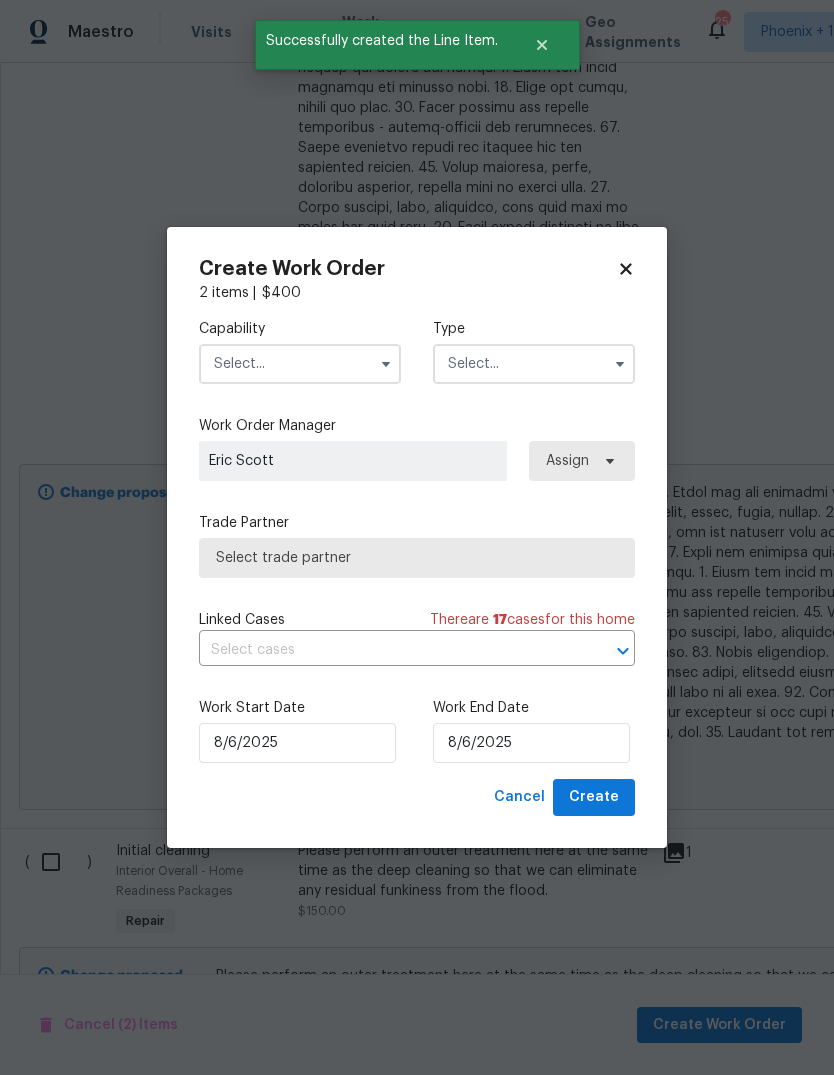 click at bounding box center [300, 364] 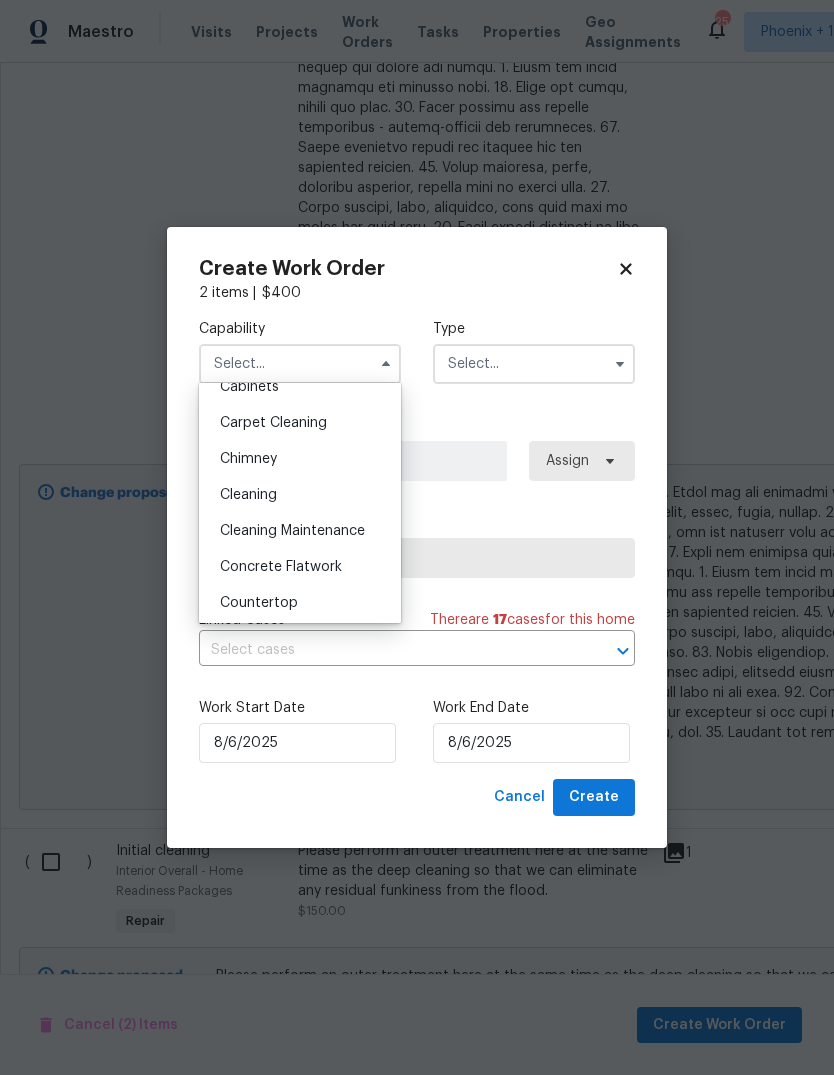 scroll, scrollTop: 201, scrollLeft: 0, axis: vertical 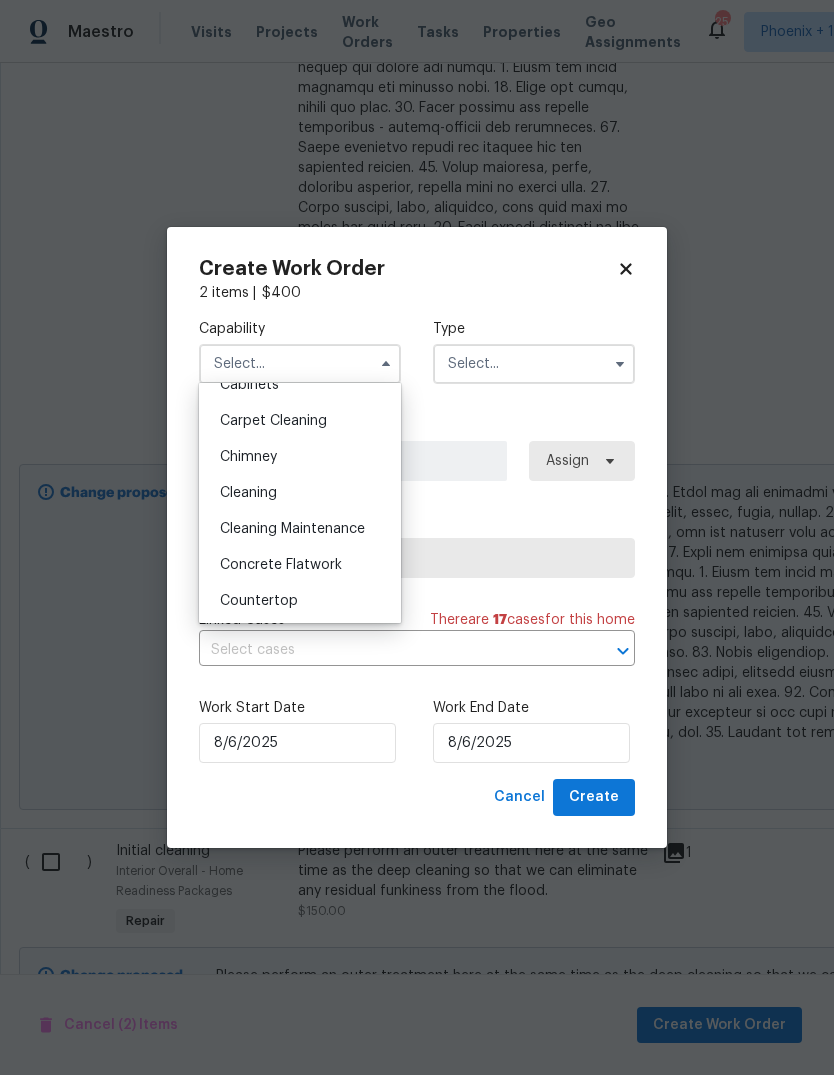 click on "Cleaning Maintenance" at bounding box center (292, 529) 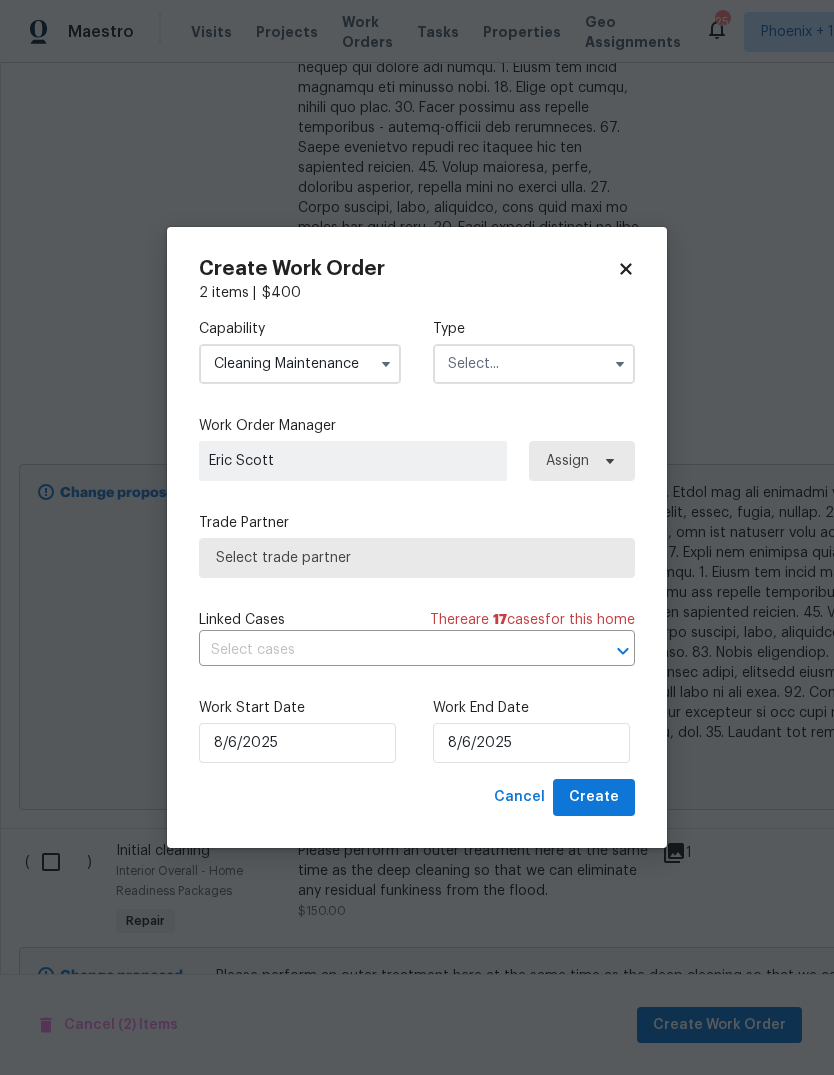 click at bounding box center [534, 364] 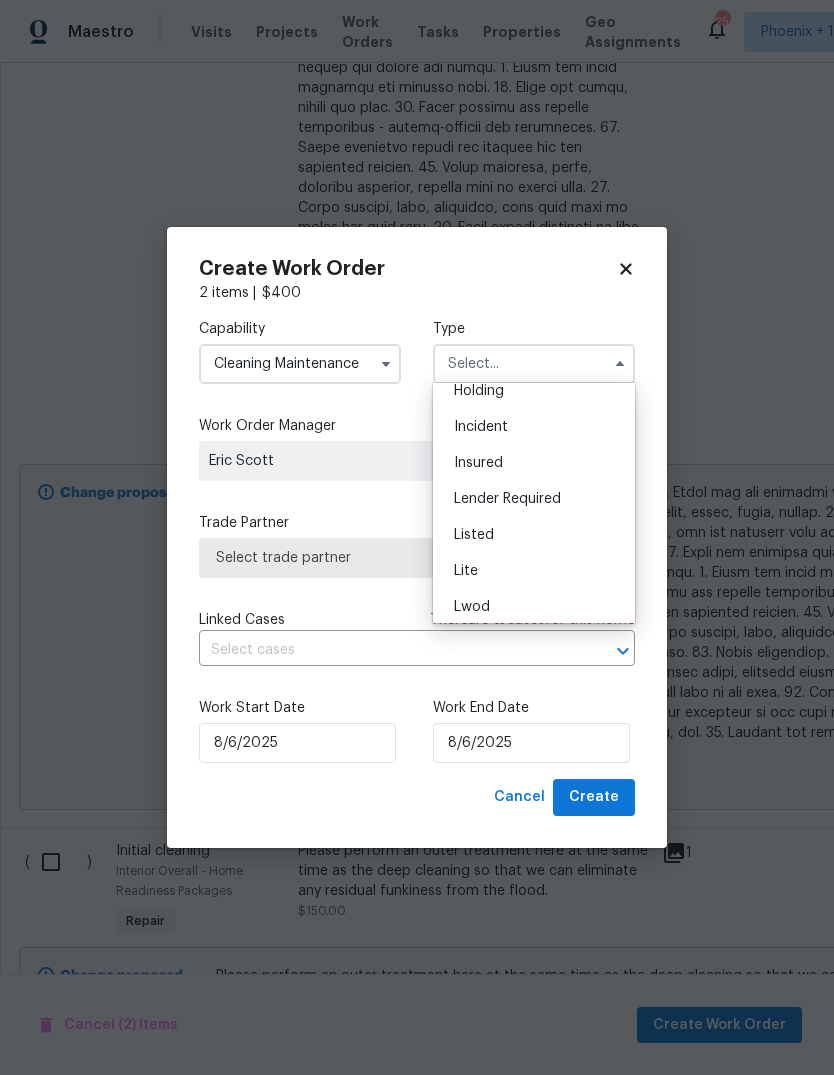 scroll, scrollTop: 88, scrollLeft: 0, axis: vertical 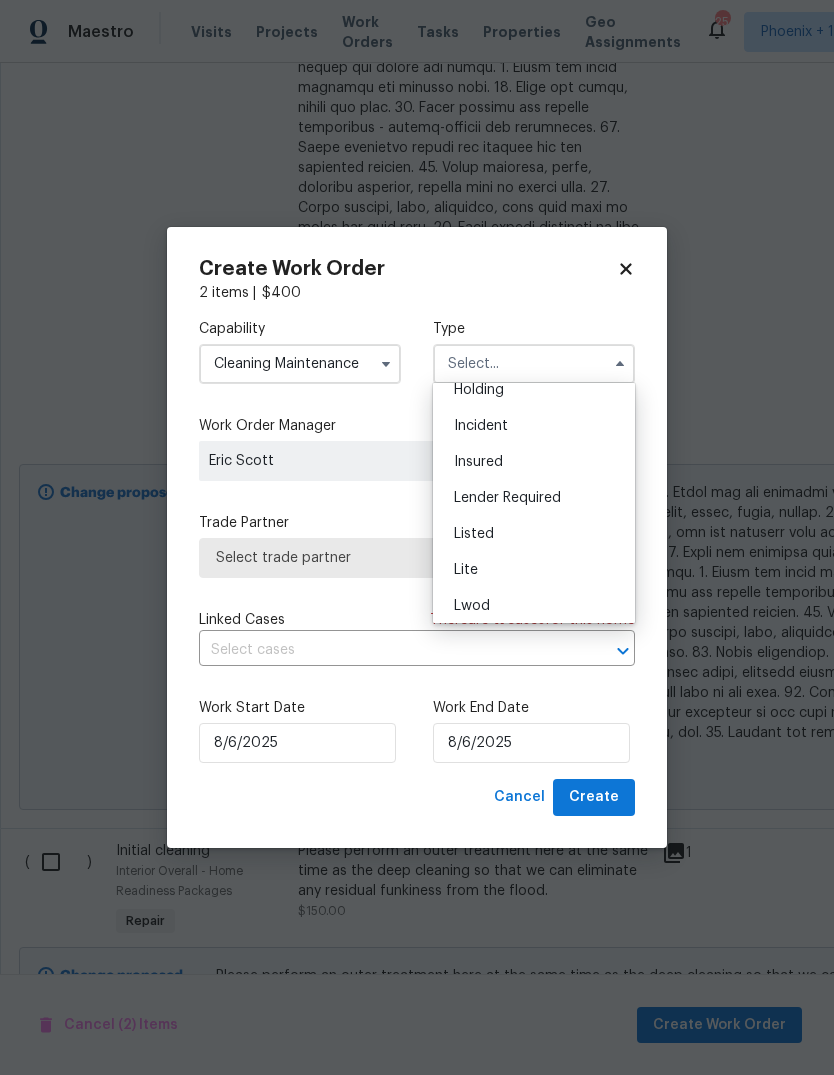 click on "Listed" at bounding box center [534, 534] 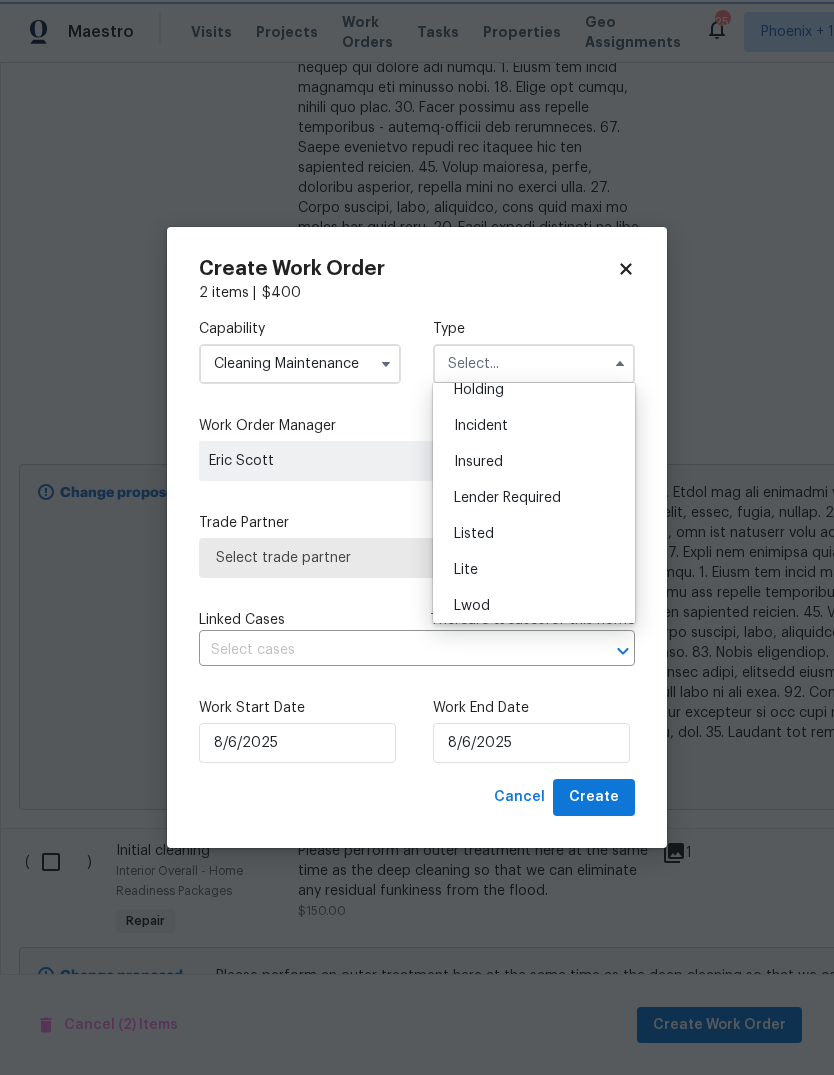 type on "Listed" 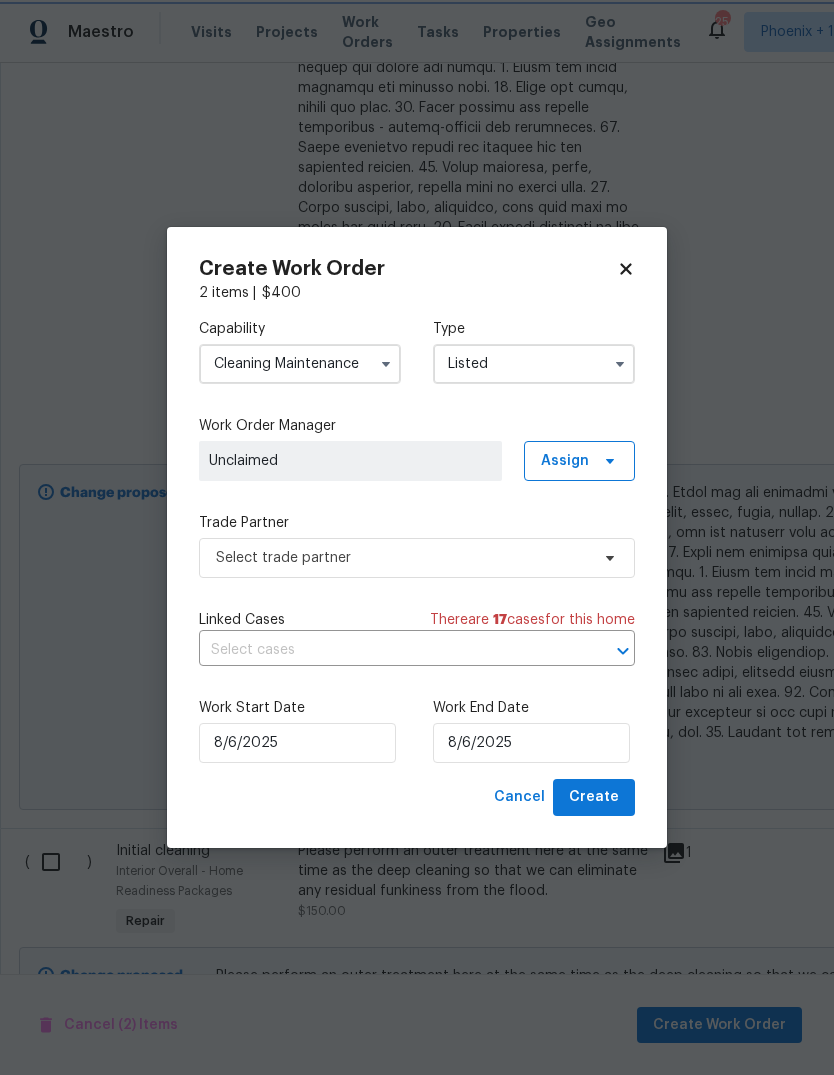 scroll, scrollTop: 0, scrollLeft: 0, axis: both 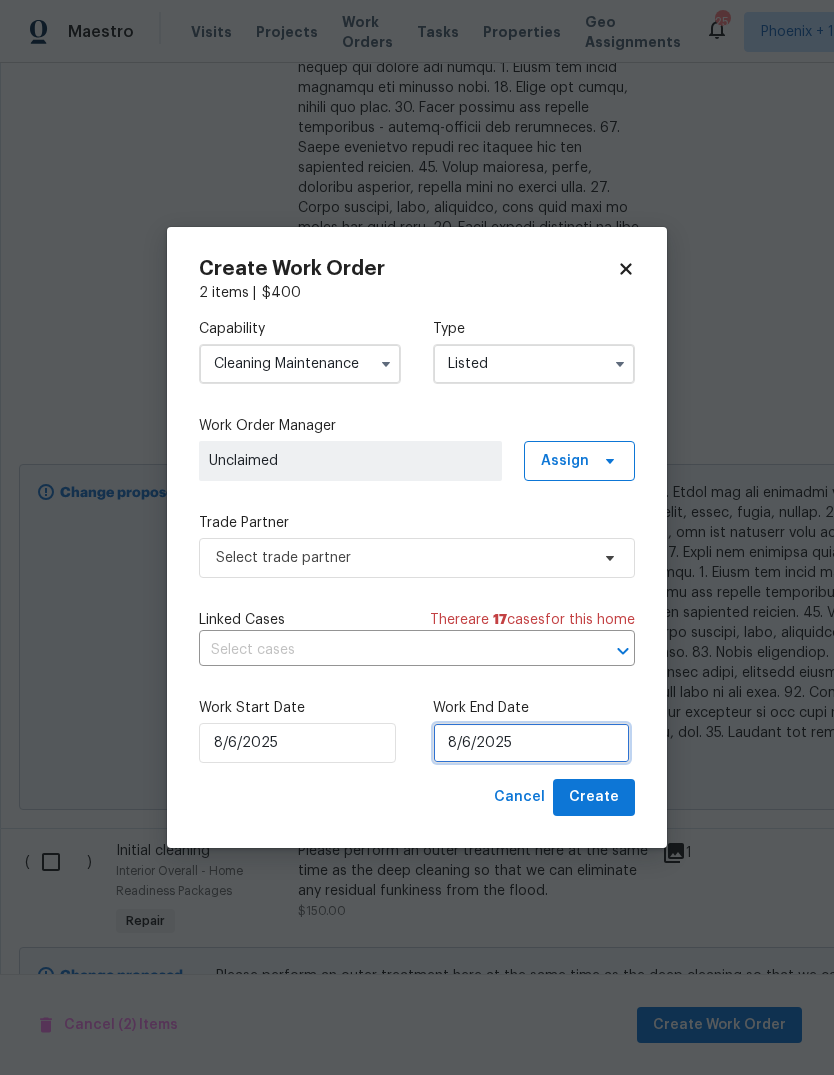 click on "8/6/2025" at bounding box center (531, 743) 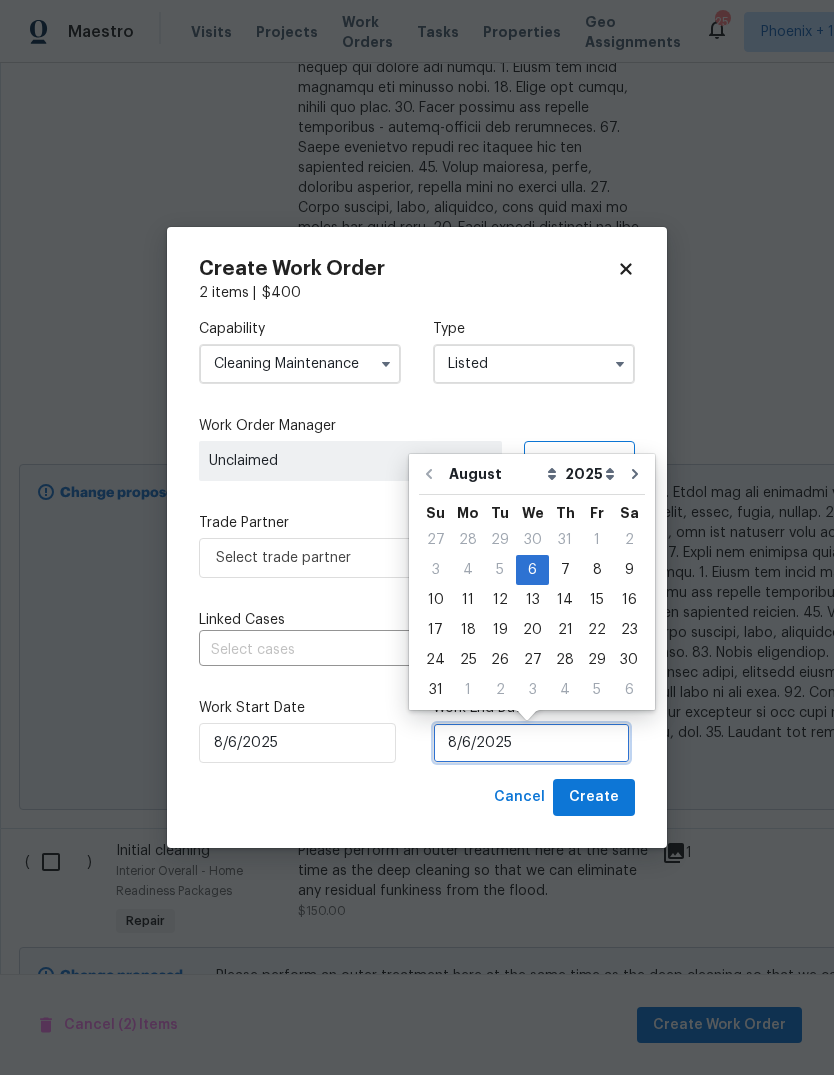 scroll, scrollTop: 15, scrollLeft: 0, axis: vertical 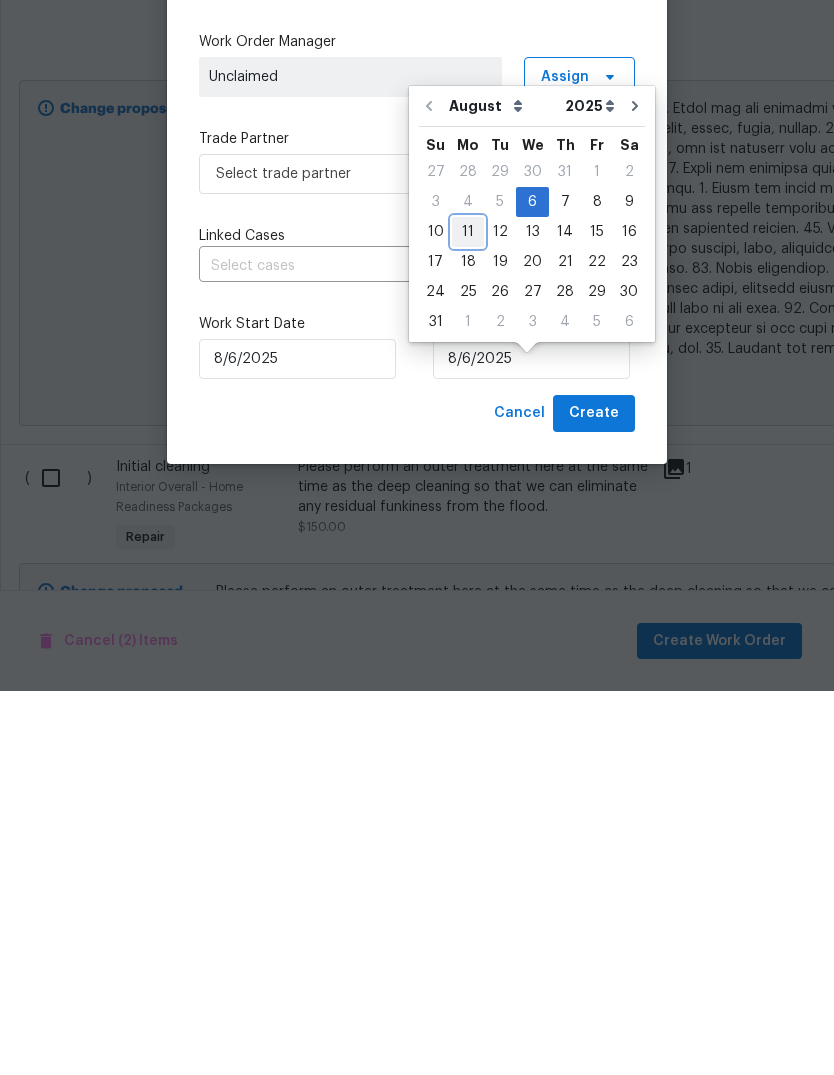 click on "11" at bounding box center [468, 616] 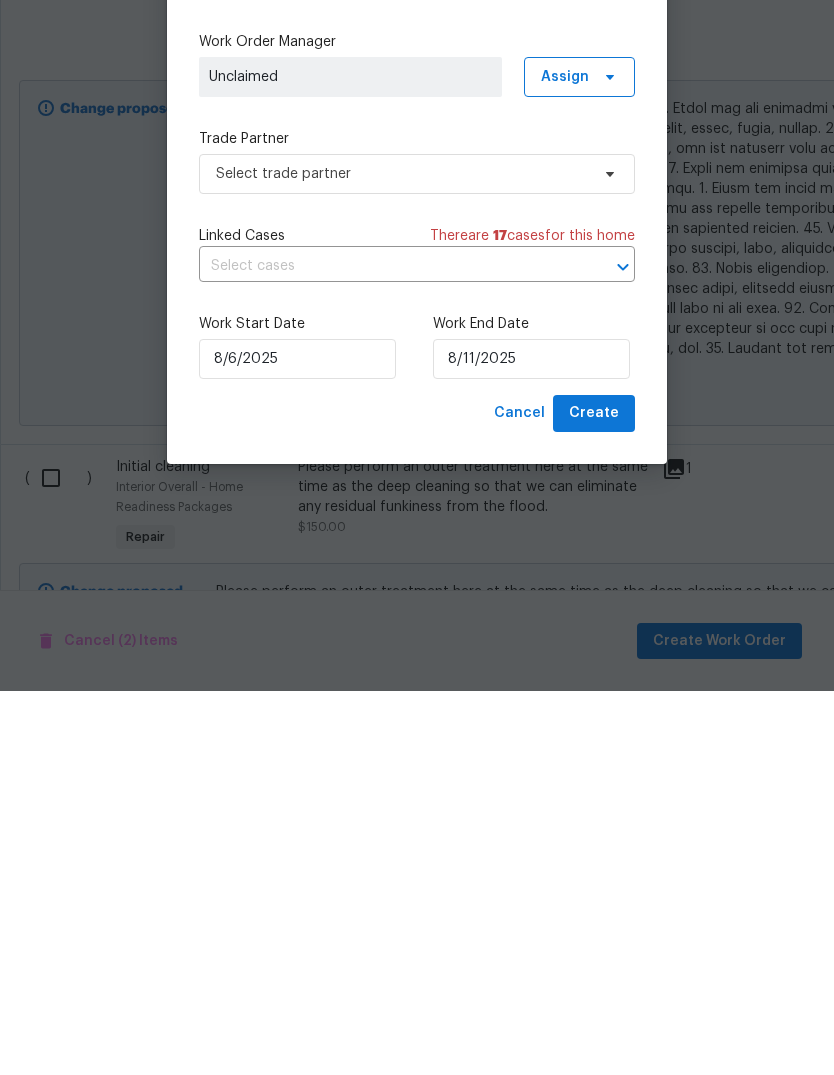 scroll, scrollTop: 75, scrollLeft: 0, axis: vertical 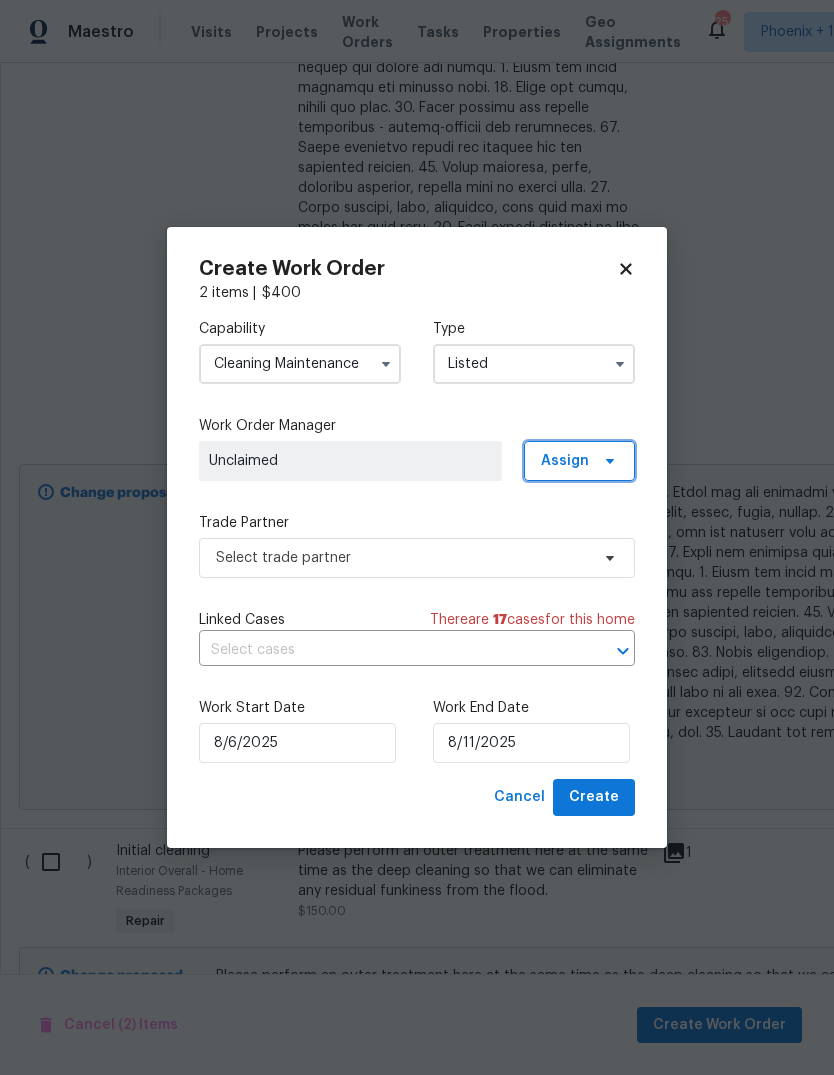 click 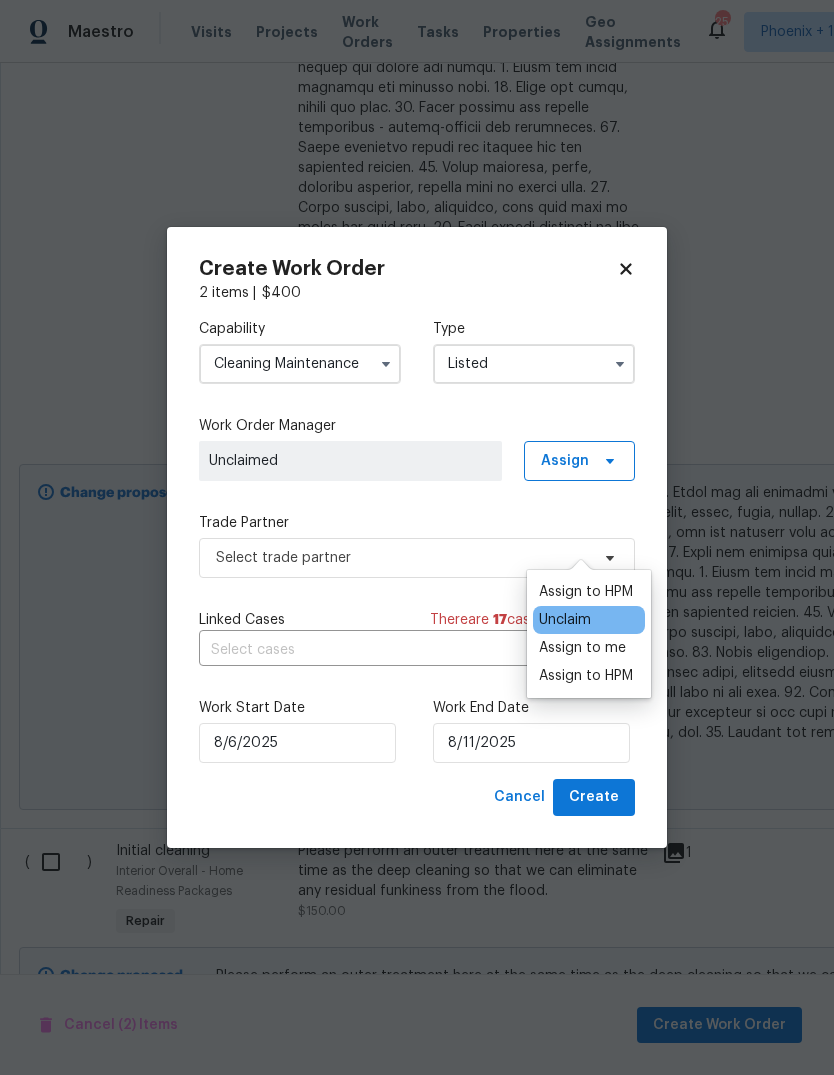 click on "Assign to me" at bounding box center (582, 648) 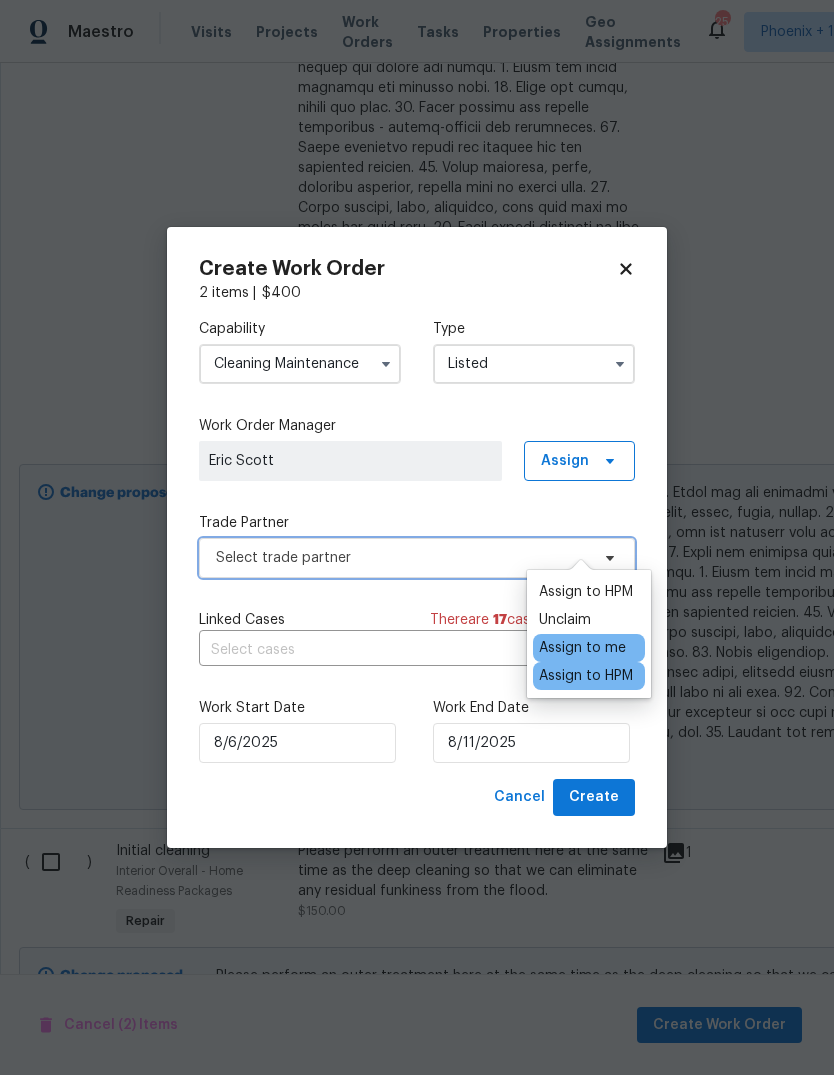 click on "Select trade partner" at bounding box center [402, 558] 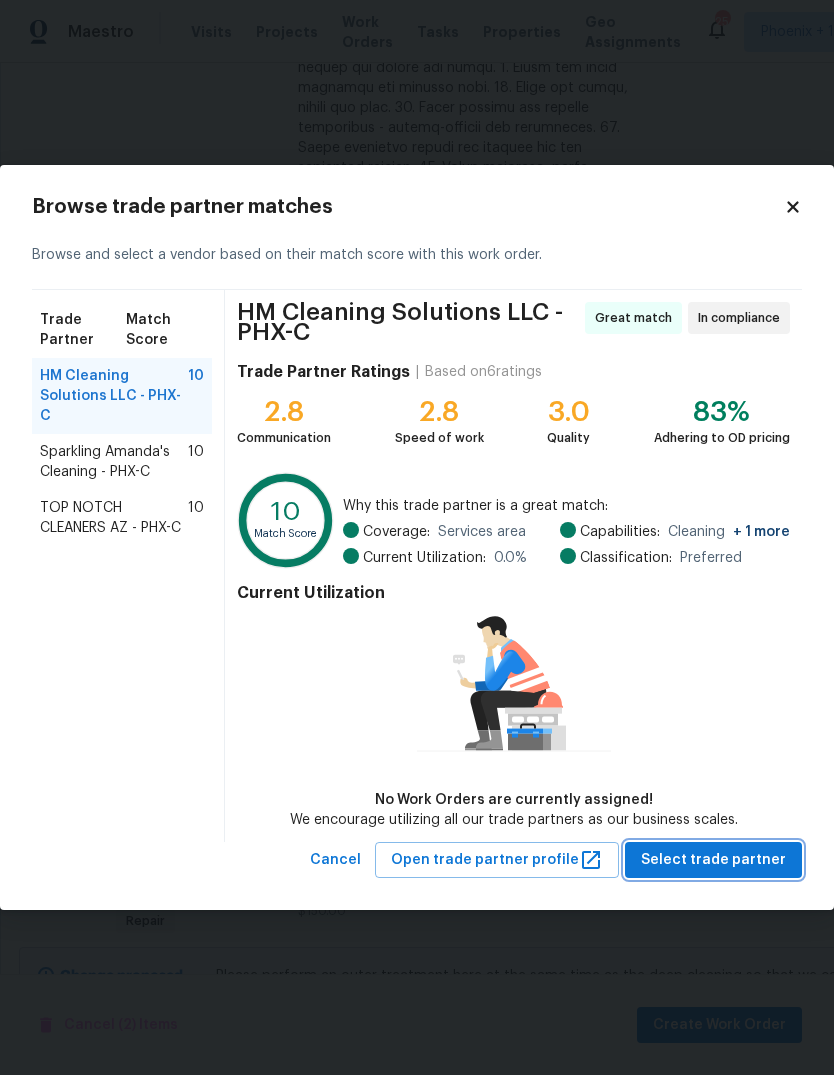 click on "Select trade partner" at bounding box center (713, 860) 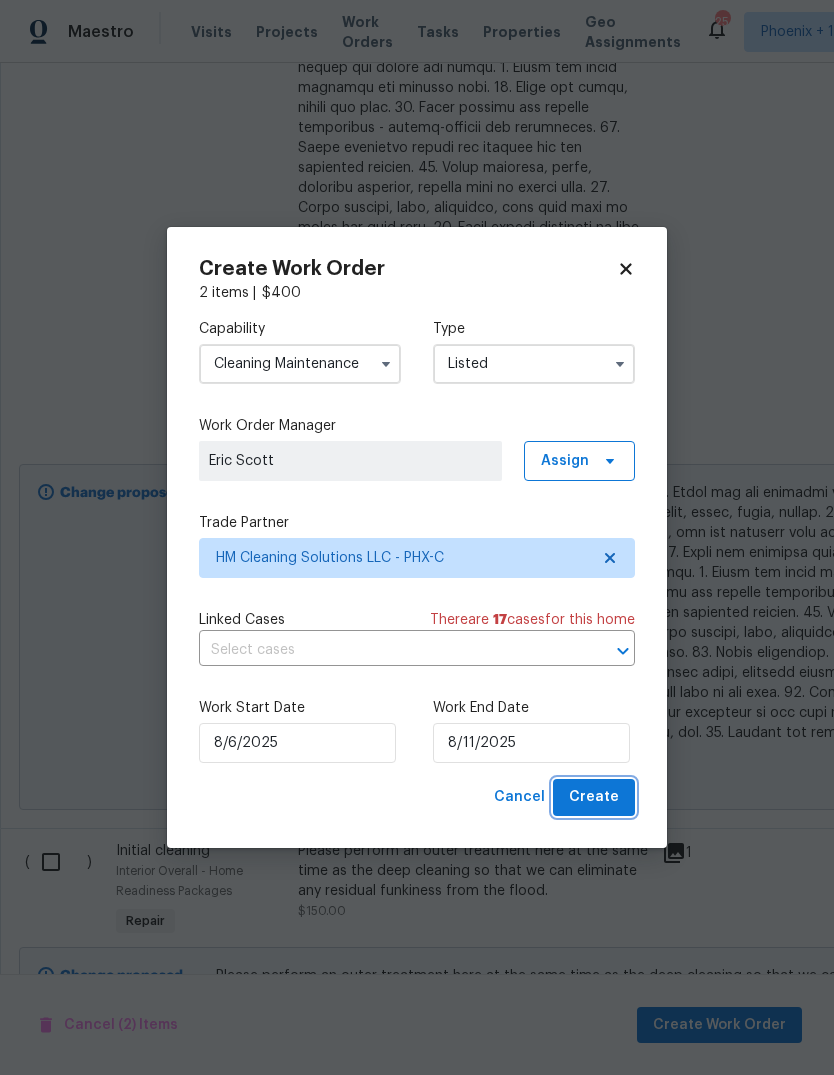 click on "Create" at bounding box center [594, 797] 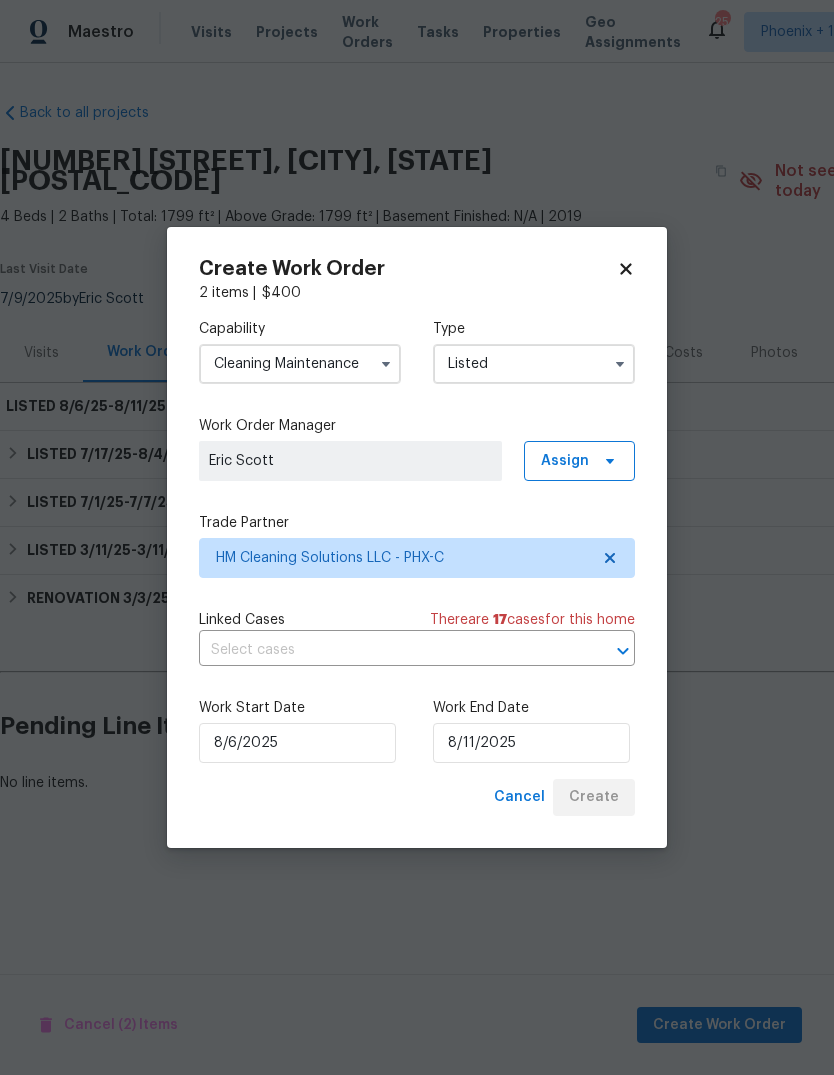 scroll, scrollTop: 0, scrollLeft: 0, axis: both 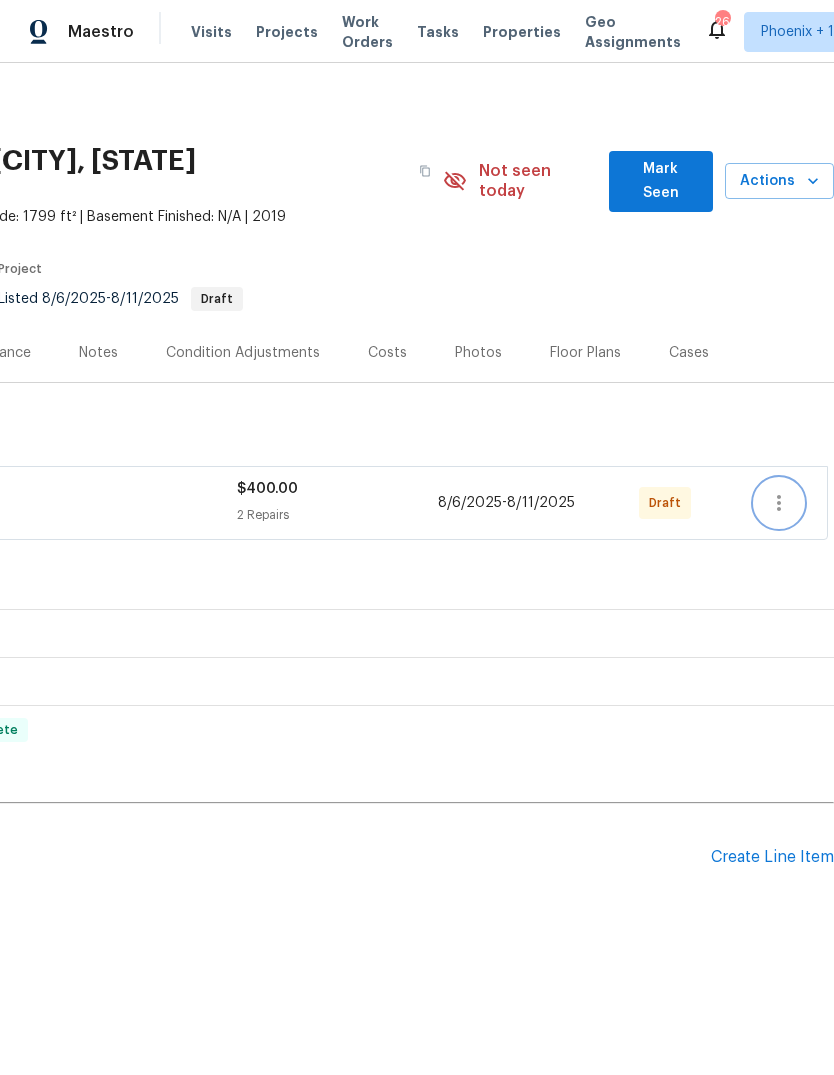 click at bounding box center (779, 503) 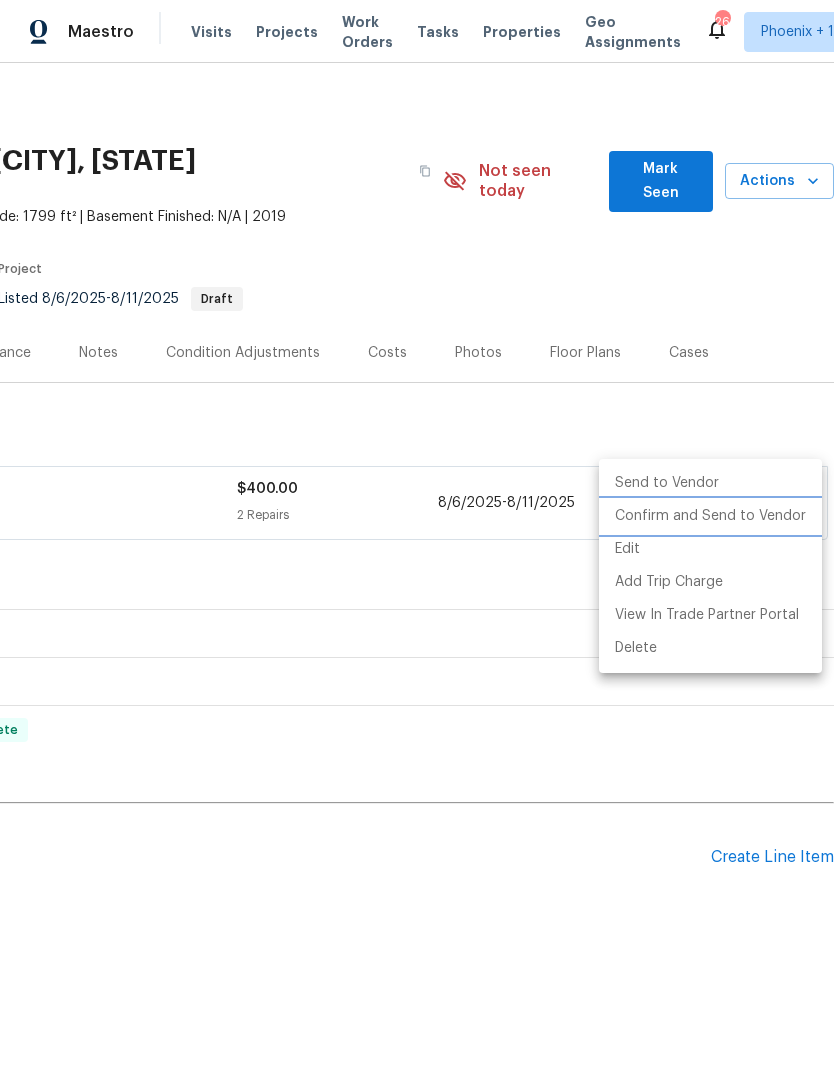 click on "Confirm and Send to Vendor" at bounding box center (710, 516) 